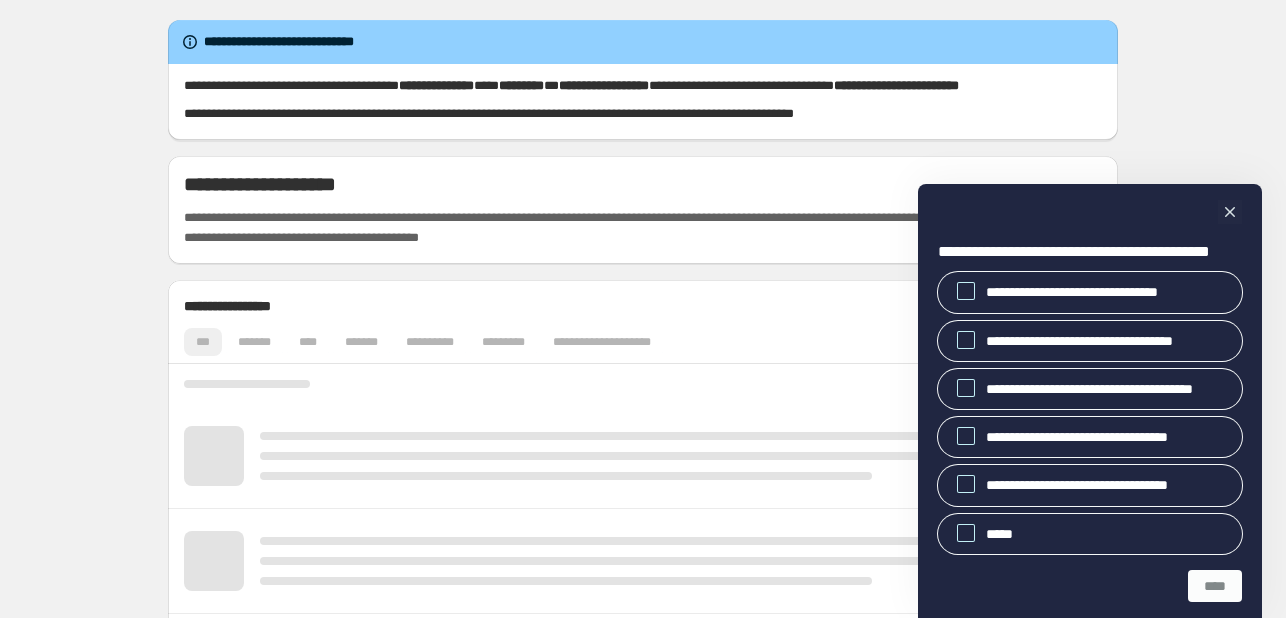 scroll, scrollTop: 0, scrollLeft: 0, axis: both 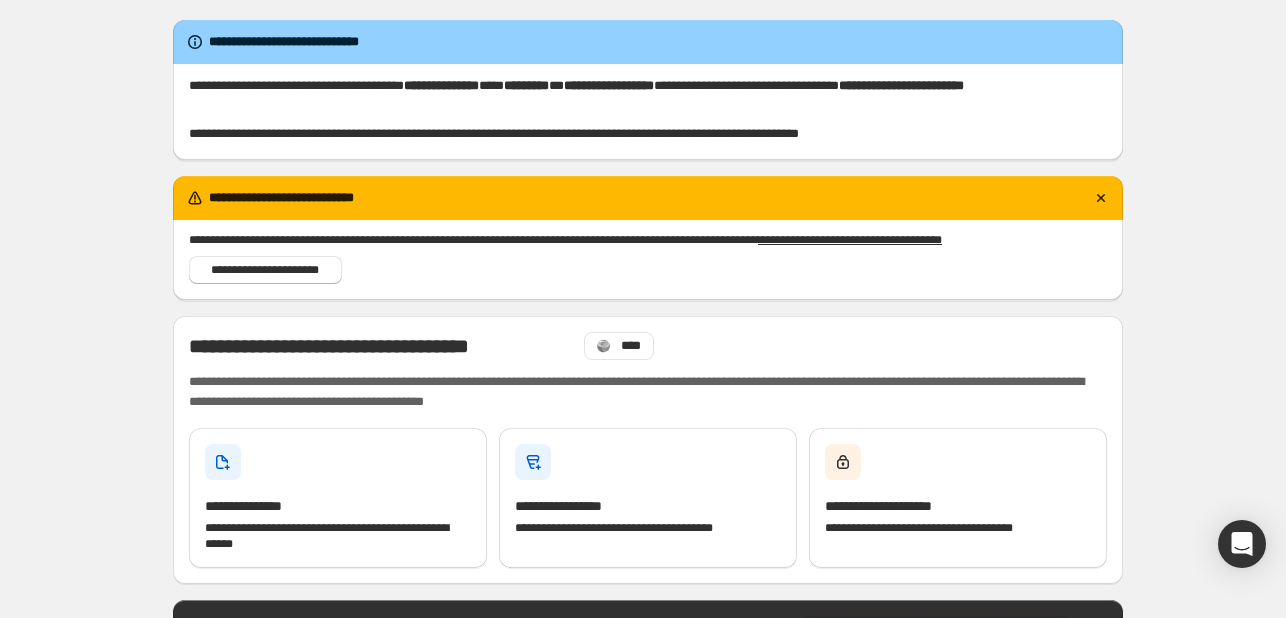 click on "**********" at bounding box center [648, 952] 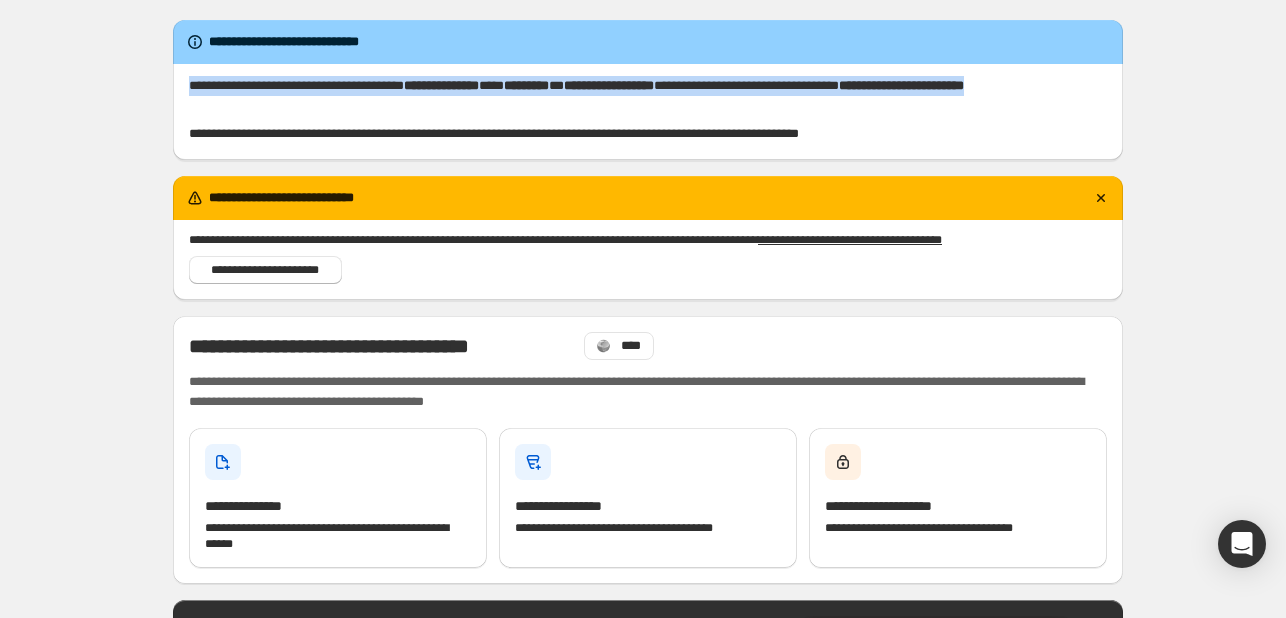 drag, startPoint x: 193, startPoint y: 85, endPoint x: 1056, endPoint y: 98, distance: 863.0979 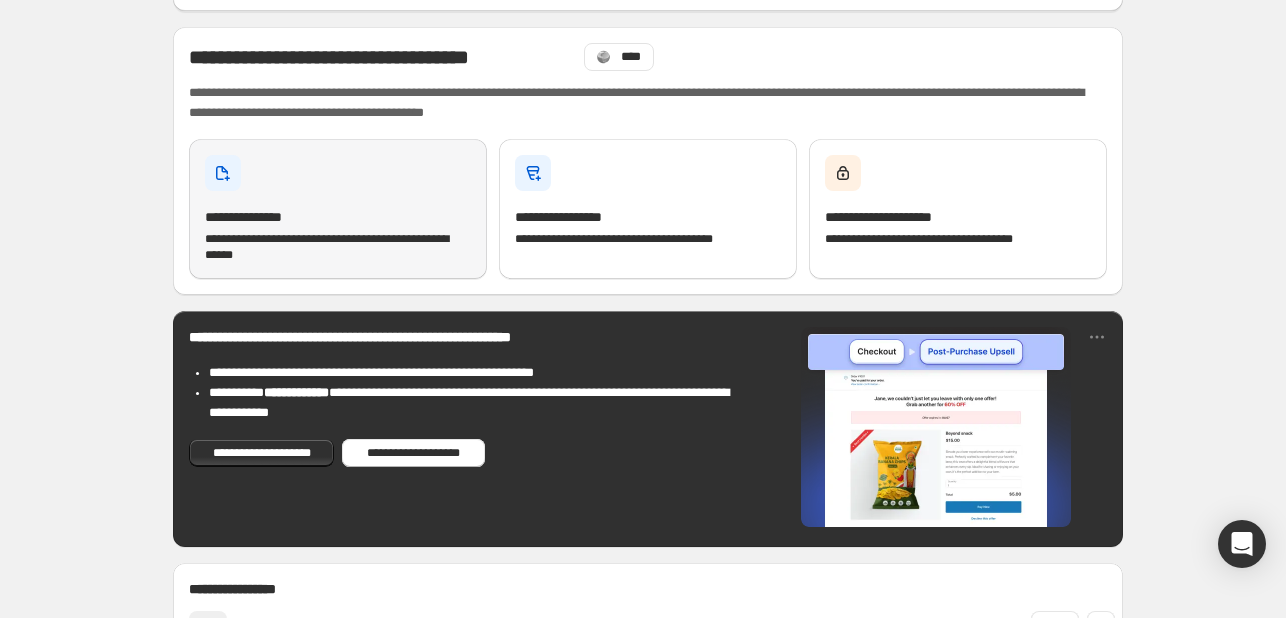 scroll, scrollTop: 300, scrollLeft: 0, axis: vertical 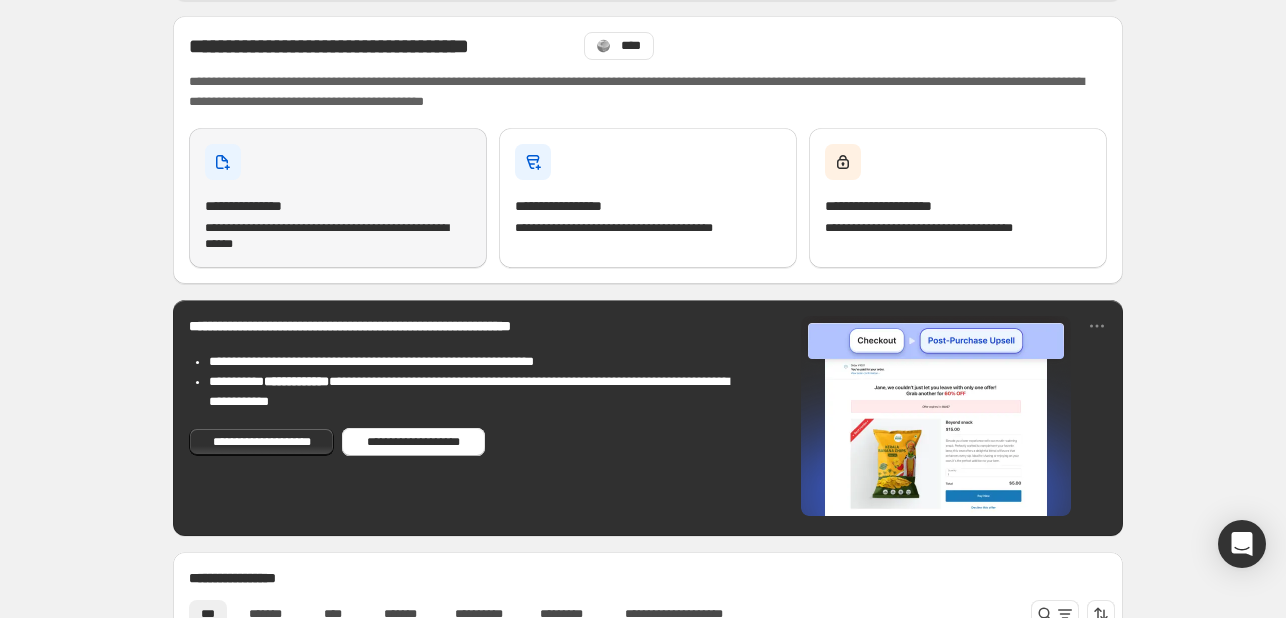 click on "**********" at bounding box center (338, 198) 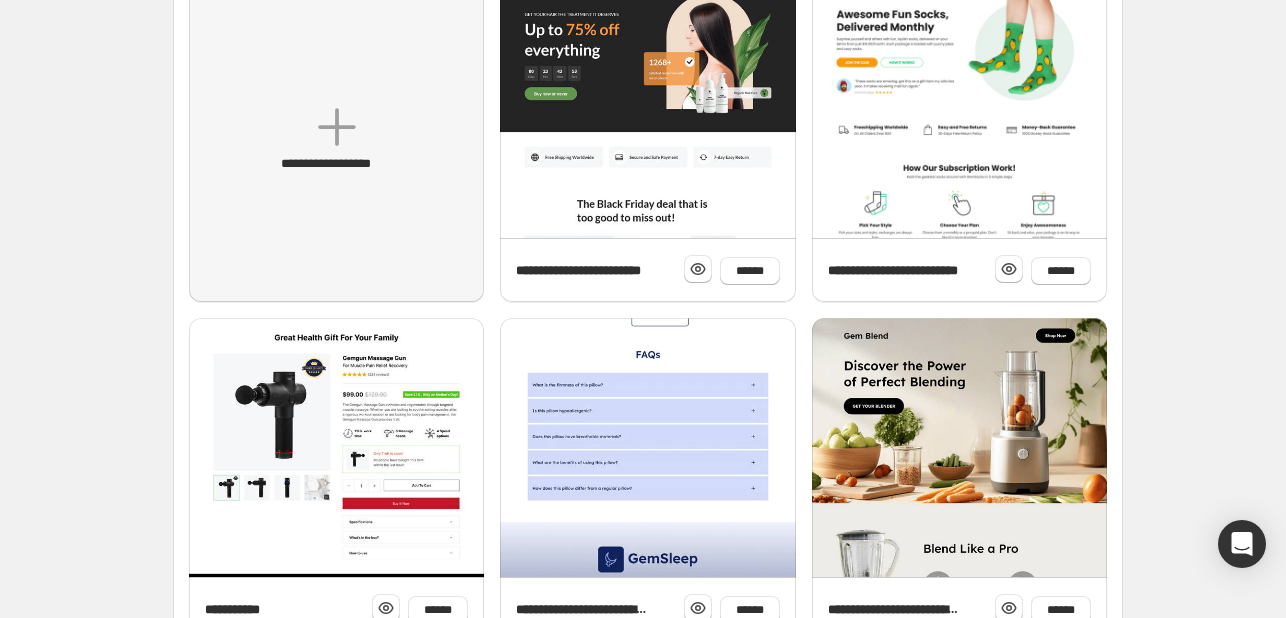 scroll, scrollTop: 0, scrollLeft: 0, axis: both 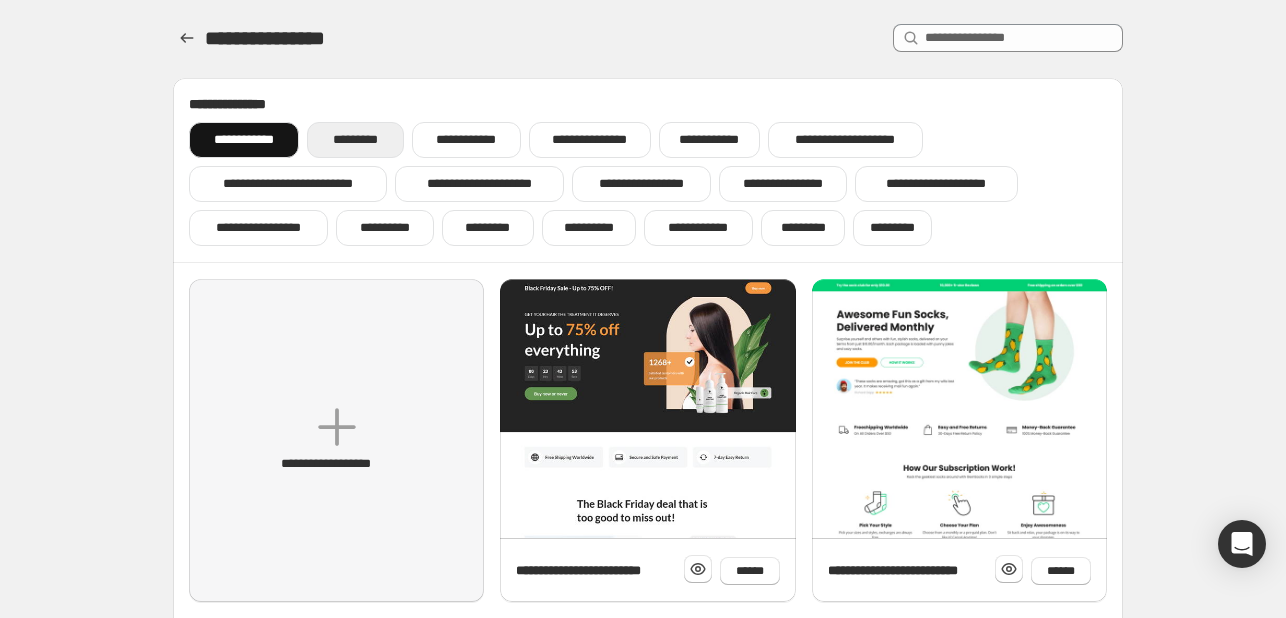 click on "*********" at bounding box center (355, 140) 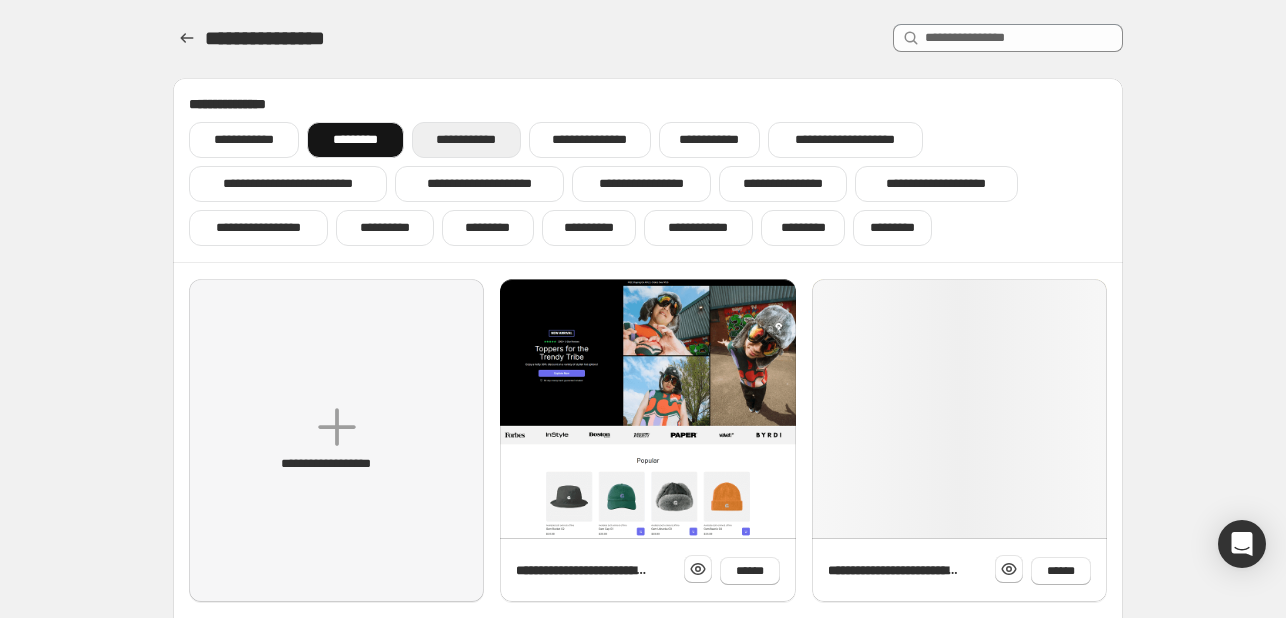 click on "**********" at bounding box center [466, 140] 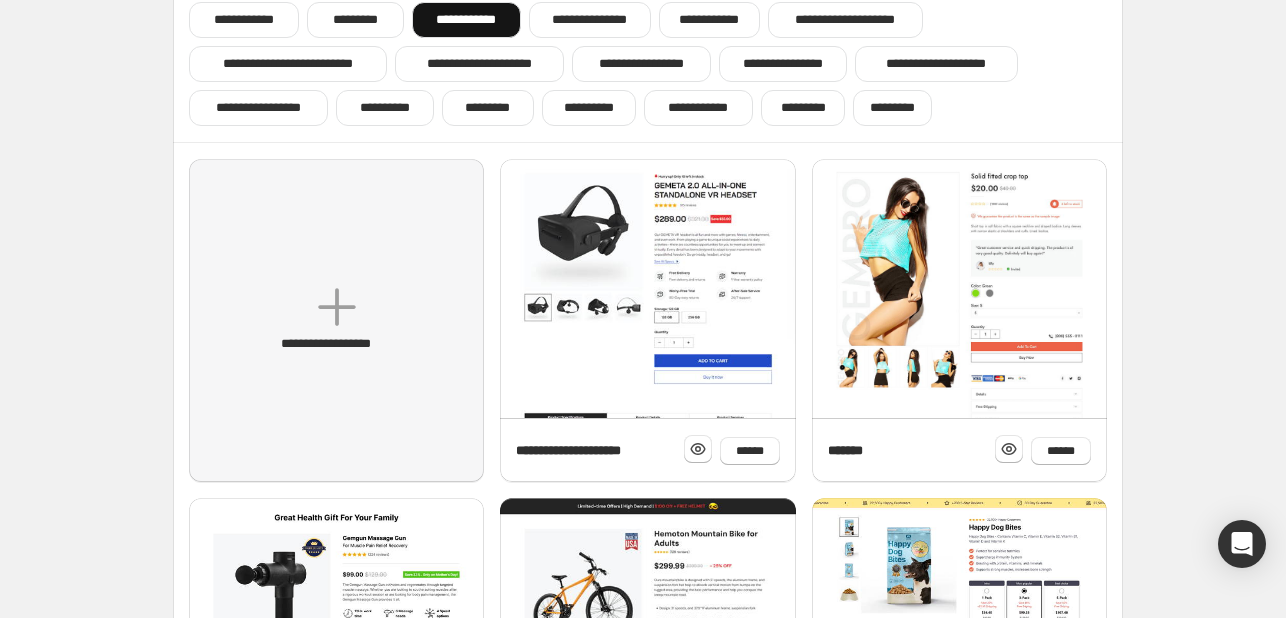 scroll, scrollTop: 22, scrollLeft: 0, axis: vertical 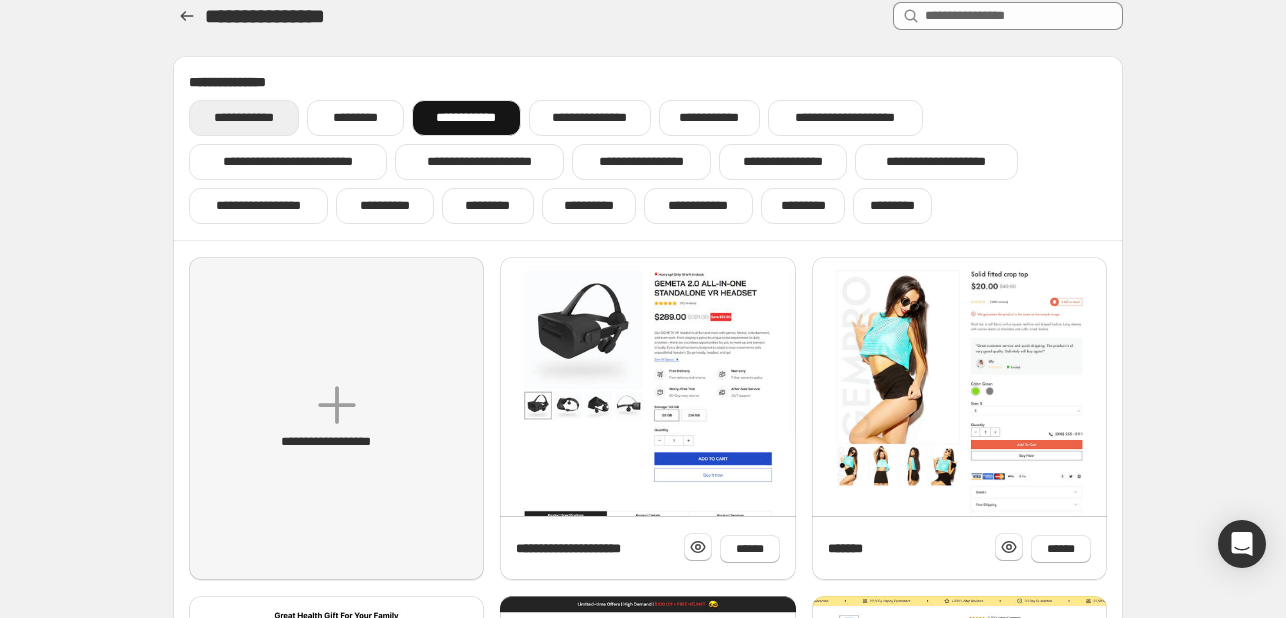 click on "**********" at bounding box center [244, 118] 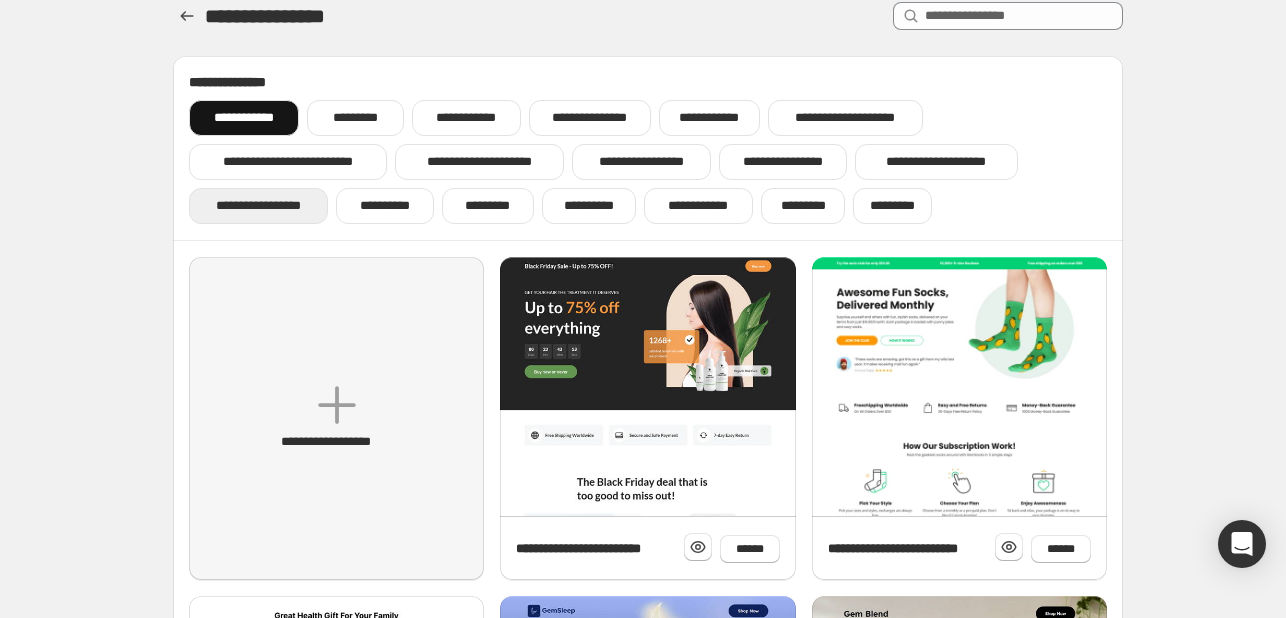 click on "**********" at bounding box center [258, 206] 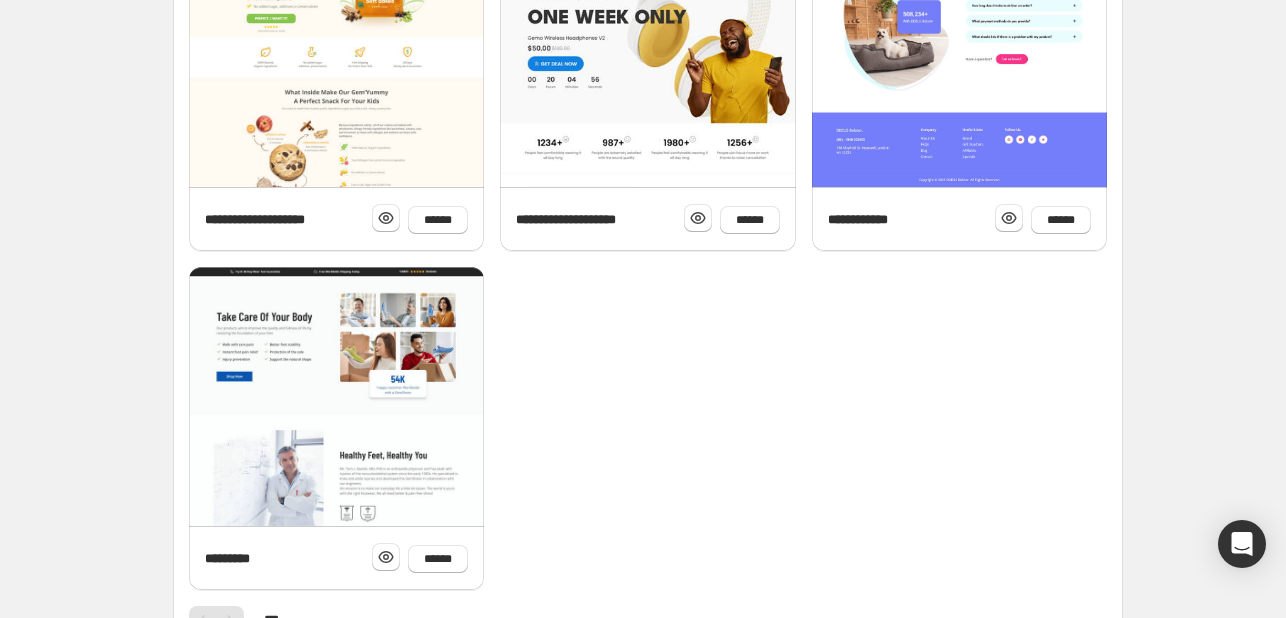 scroll, scrollTop: 722, scrollLeft: 0, axis: vertical 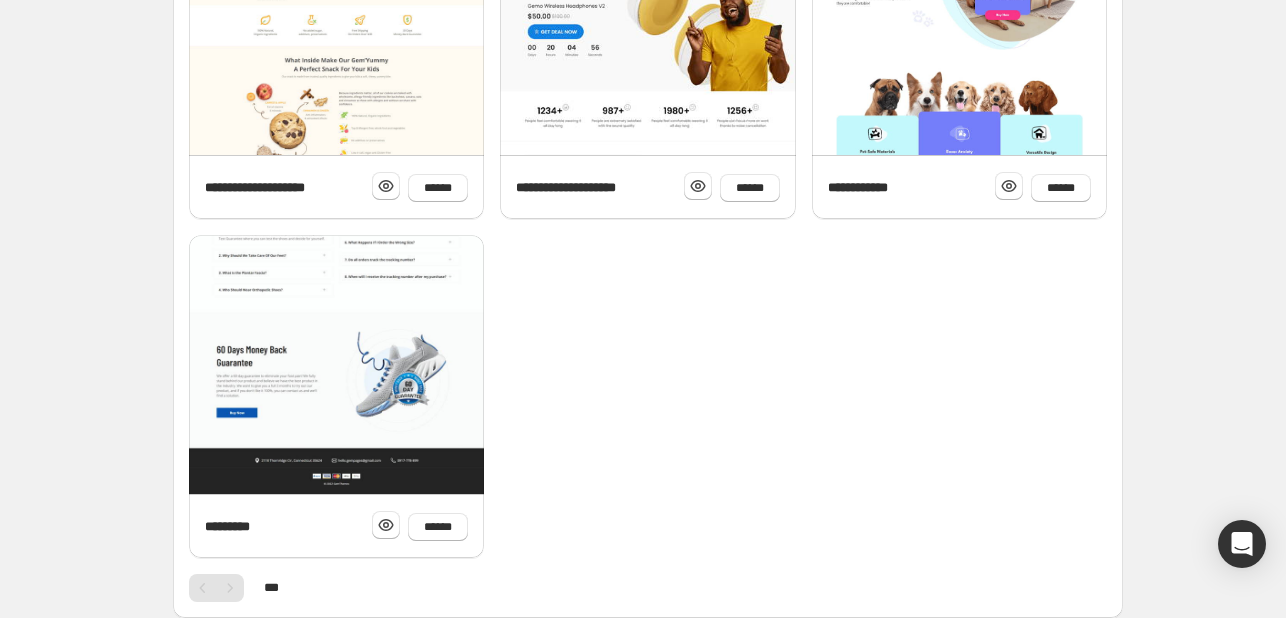 click at bounding box center (336, -188) 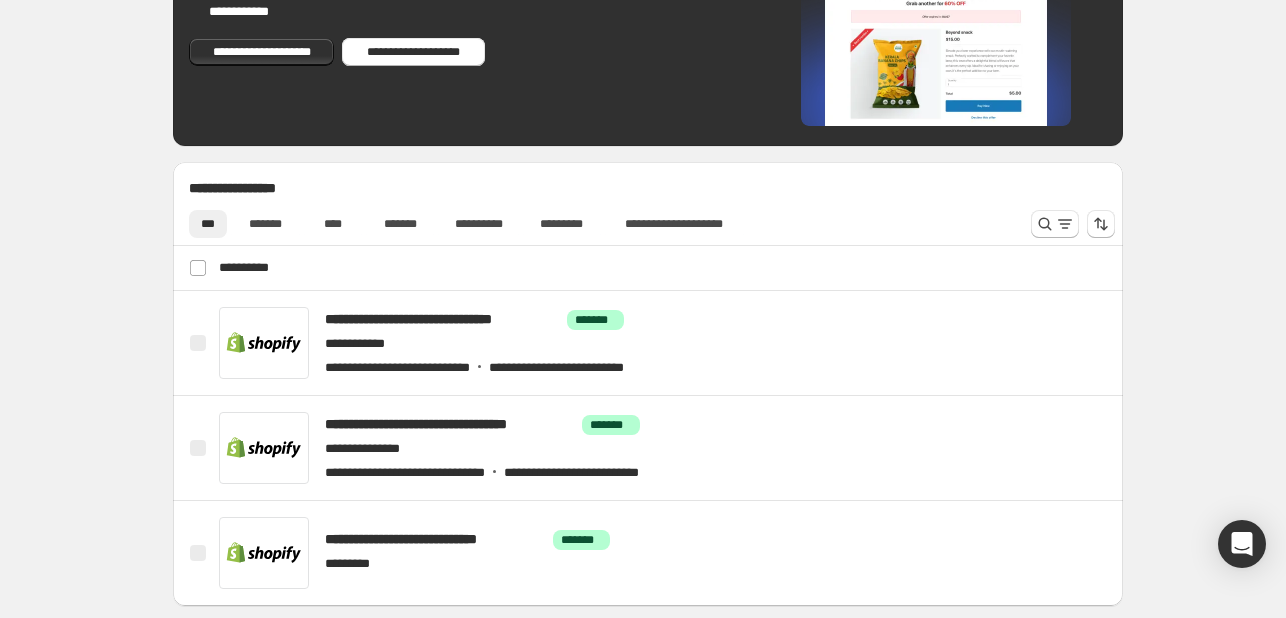 scroll, scrollTop: 700, scrollLeft: 0, axis: vertical 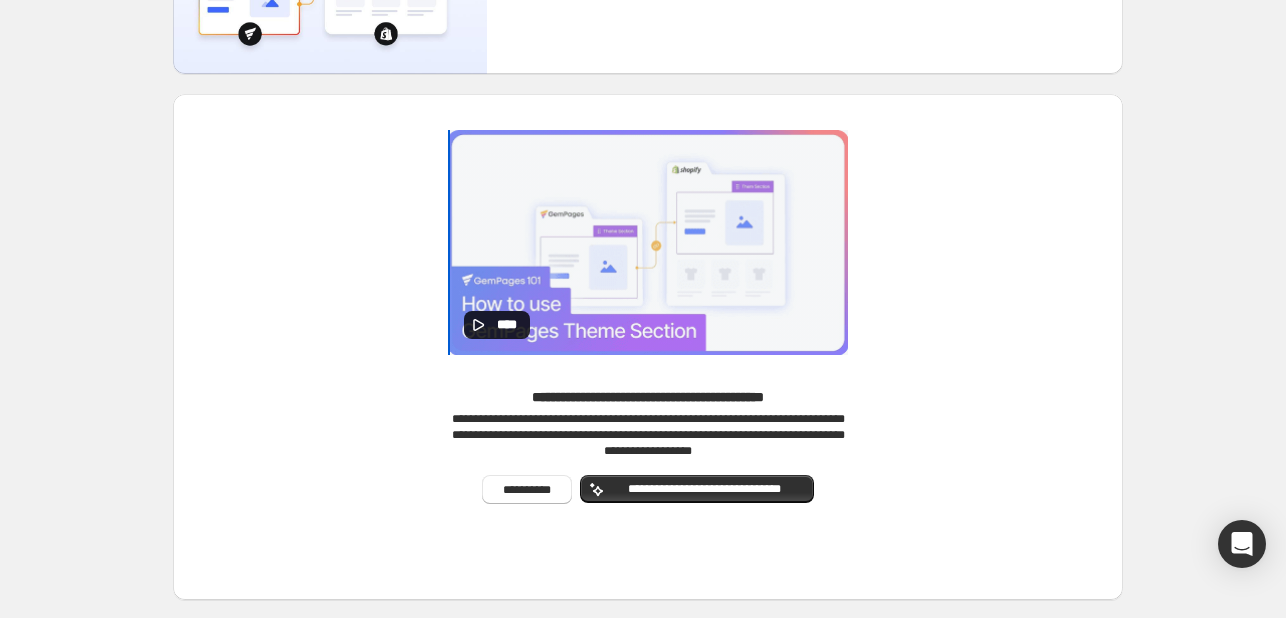 click on "****" at bounding box center [493, 323] 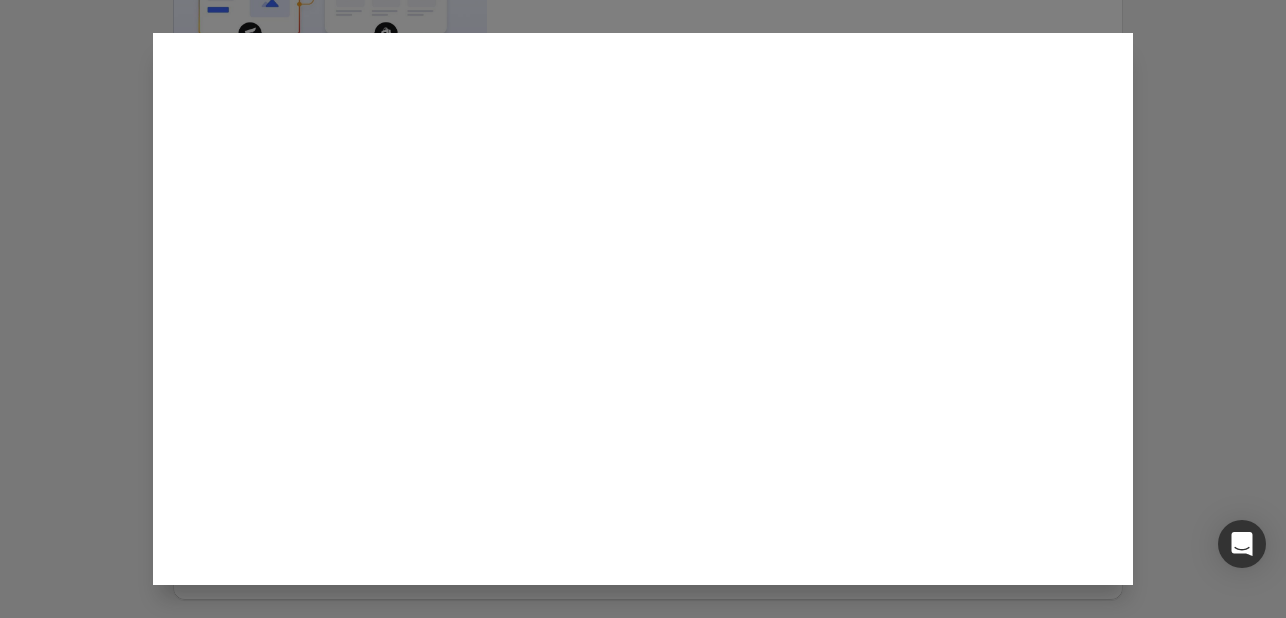 click at bounding box center [643, 309] 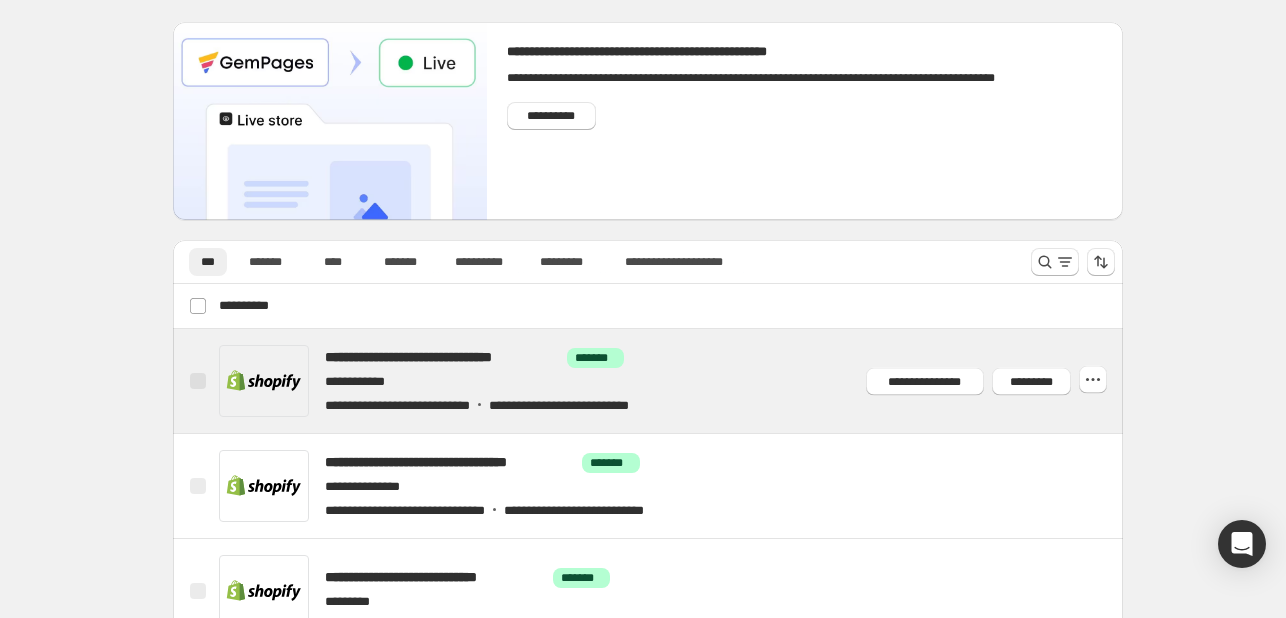 scroll, scrollTop: 25, scrollLeft: 0, axis: vertical 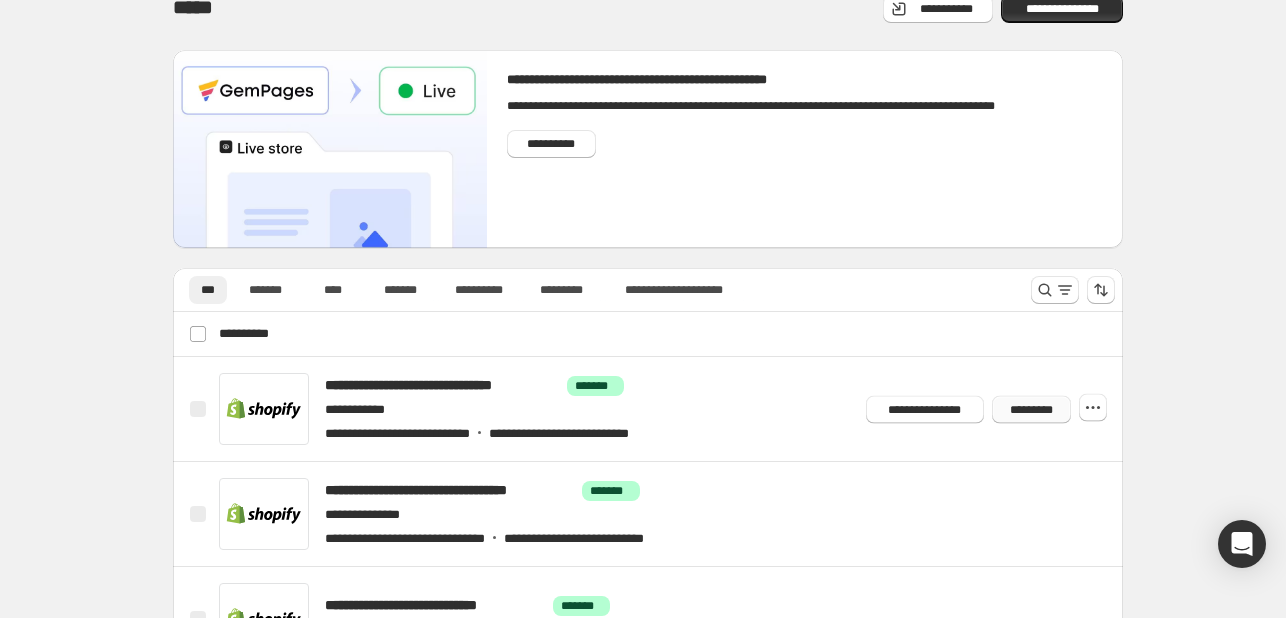 click on "*********" at bounding box center (1031, 409) 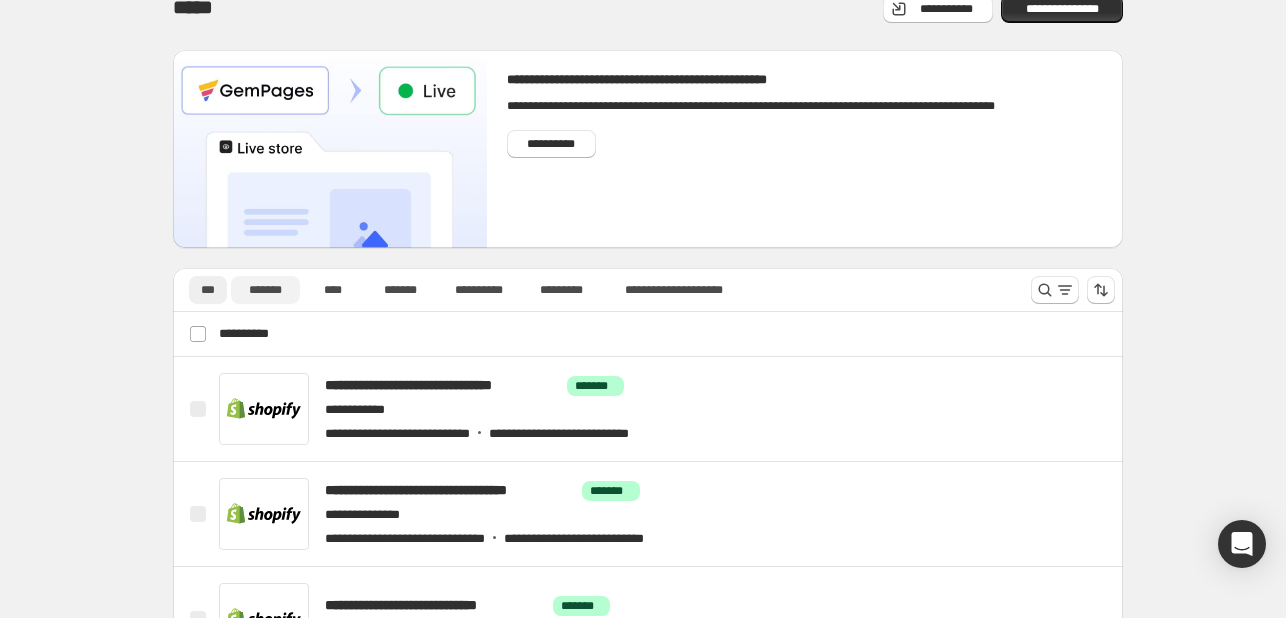 click on "*******" at bounding box center (265, 290) 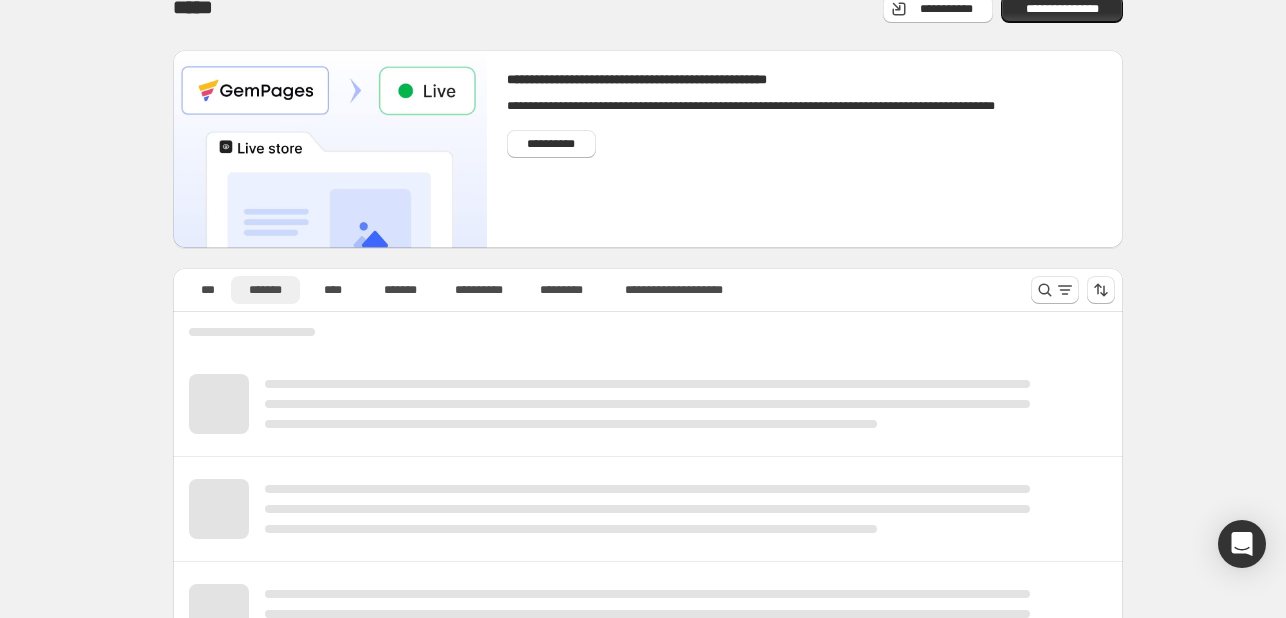 scroll, scrollTop: 0, scrollLeft: 0, axis: both 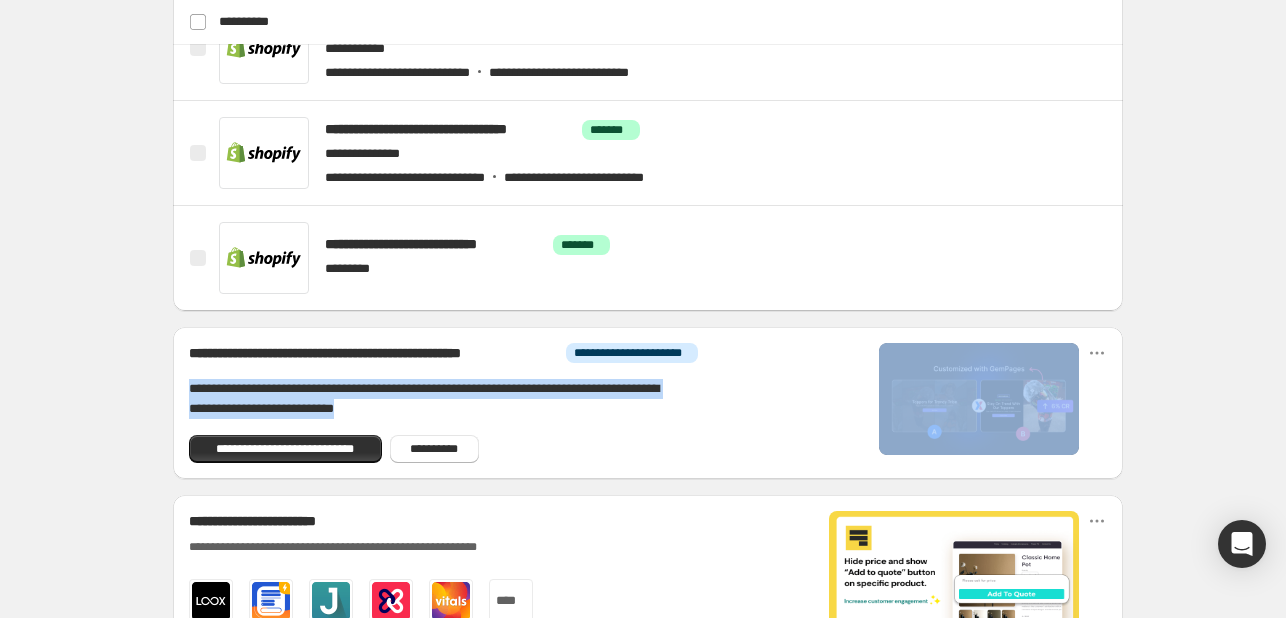 drag, startPoint x: 191, startPoint y: 385, endPoint x: 598, endPoint y: 424, distance: 408.8643 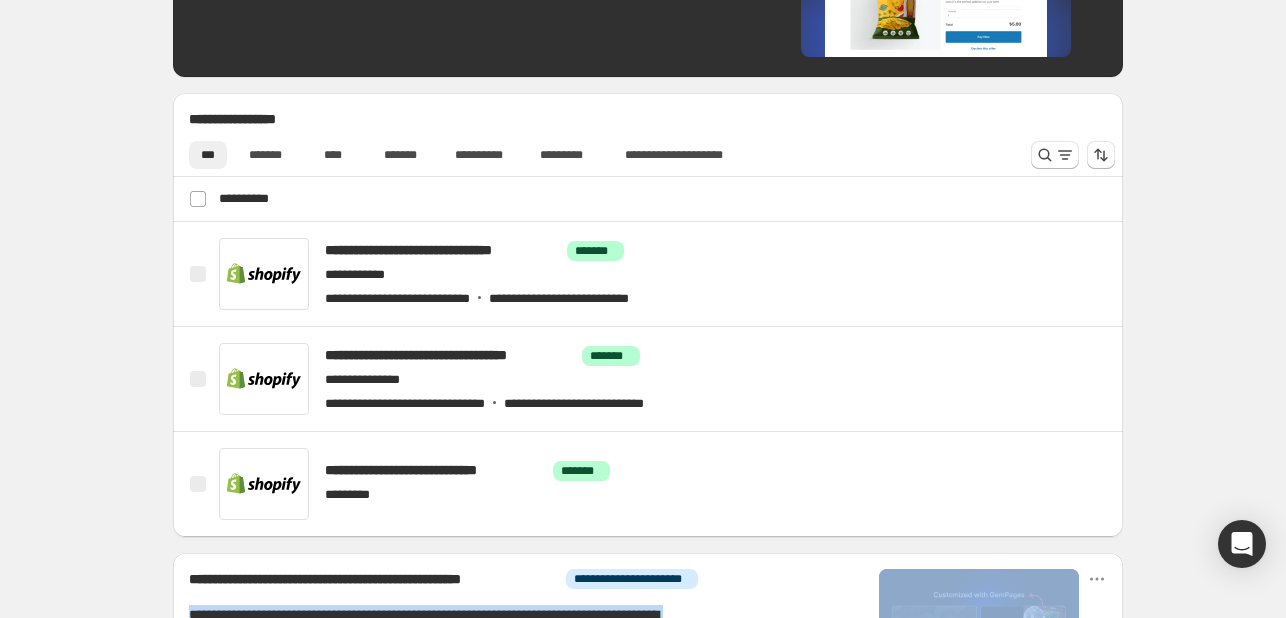 scroll, scrollTop: 643, scrollLeft: 0, axis: vertical 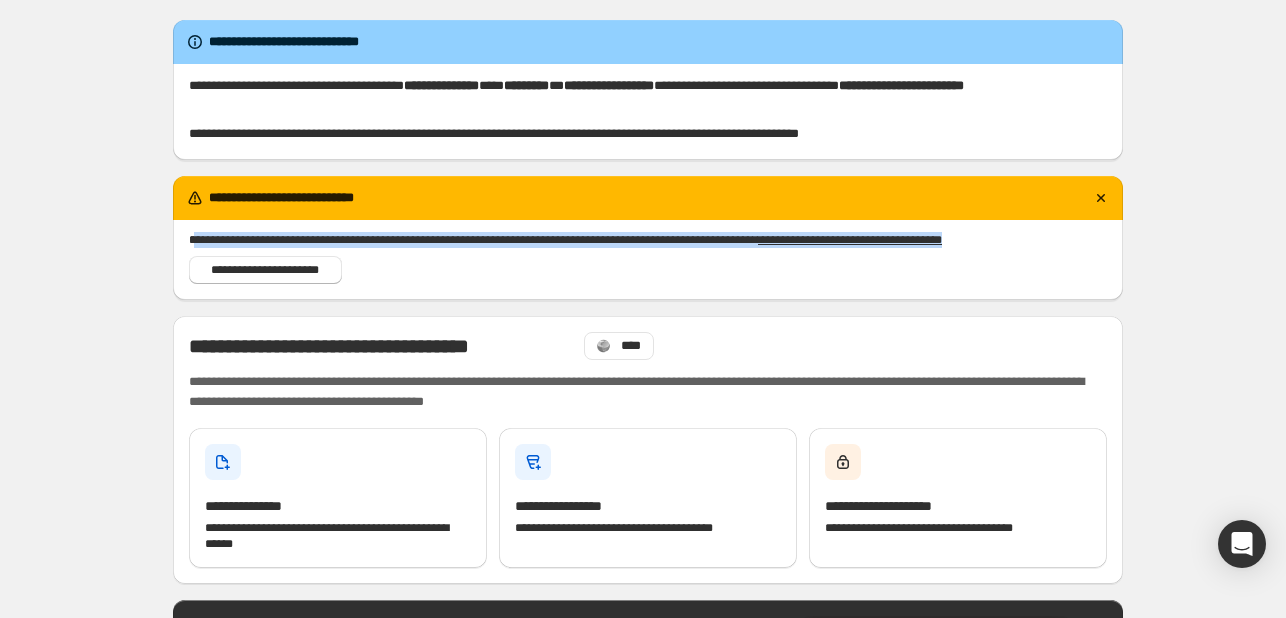 drag, startPoint x: 193, startPoint y: 241, endPoint x: 1090, endPoint y: 282, distance: 897.9365 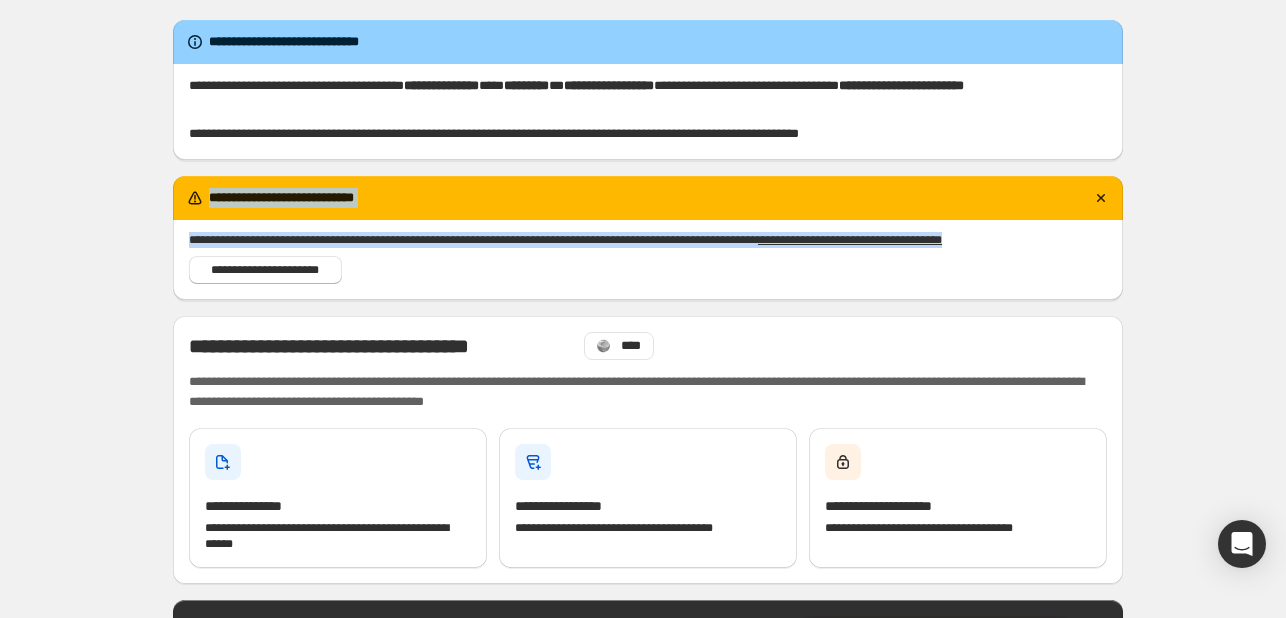 drag, startPoint x: 205, startPoint y: 196, endPoint x: 1136, endPoint y: 253, distance: 932.7433 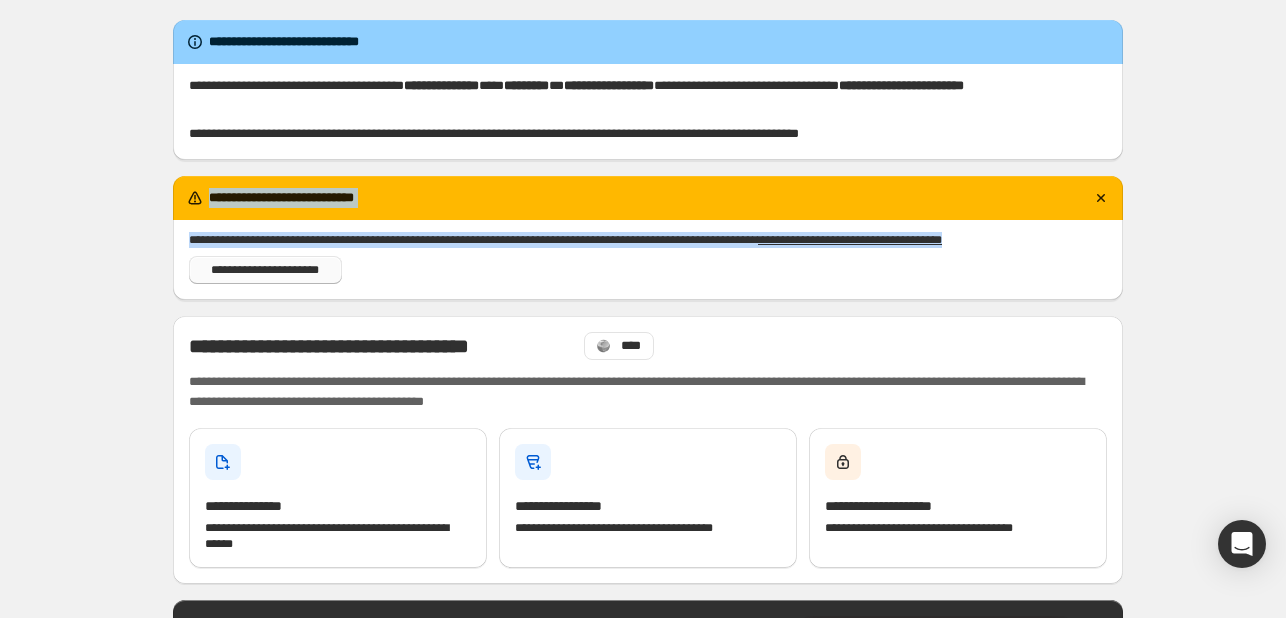 click on "**********" at bounding box center (265, 270) 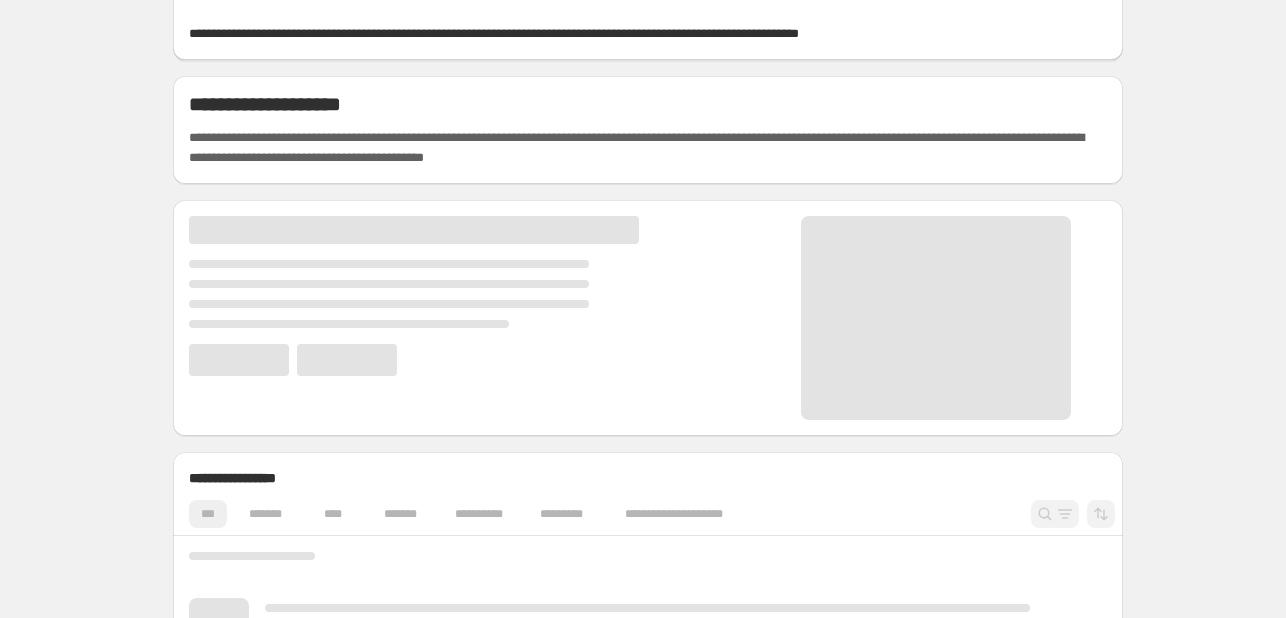 scroll, scrollTop: 200, scrollLeft: 0, axis: vertical 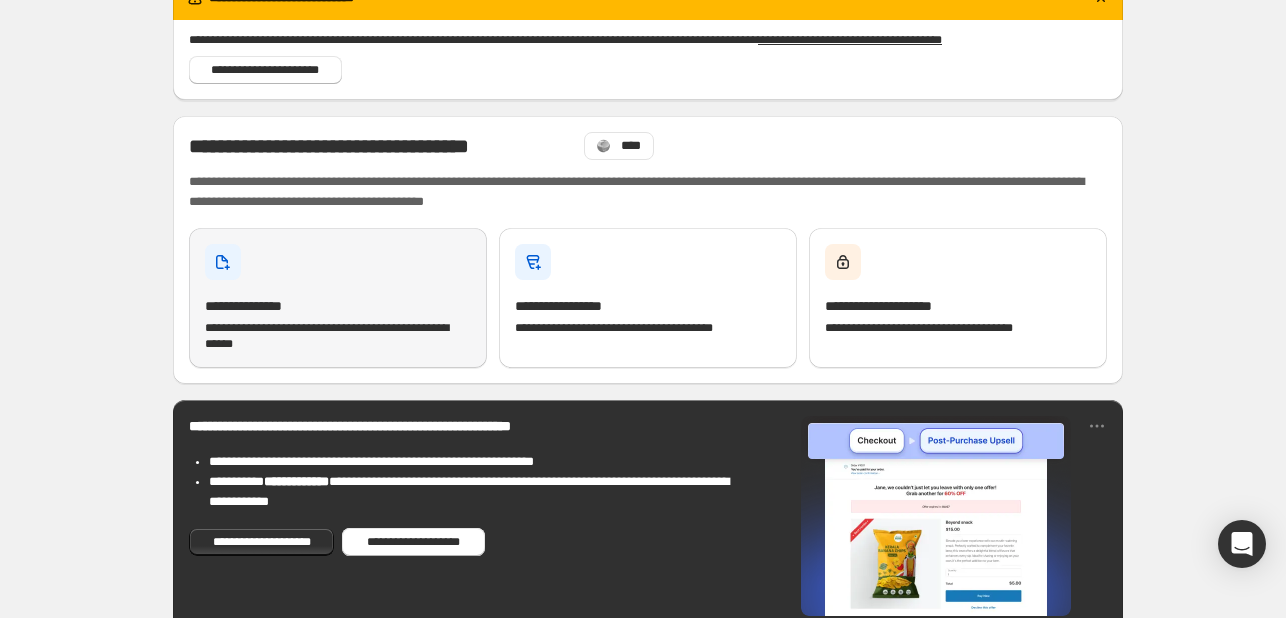click on "**********" at bounding box center (338, 298) 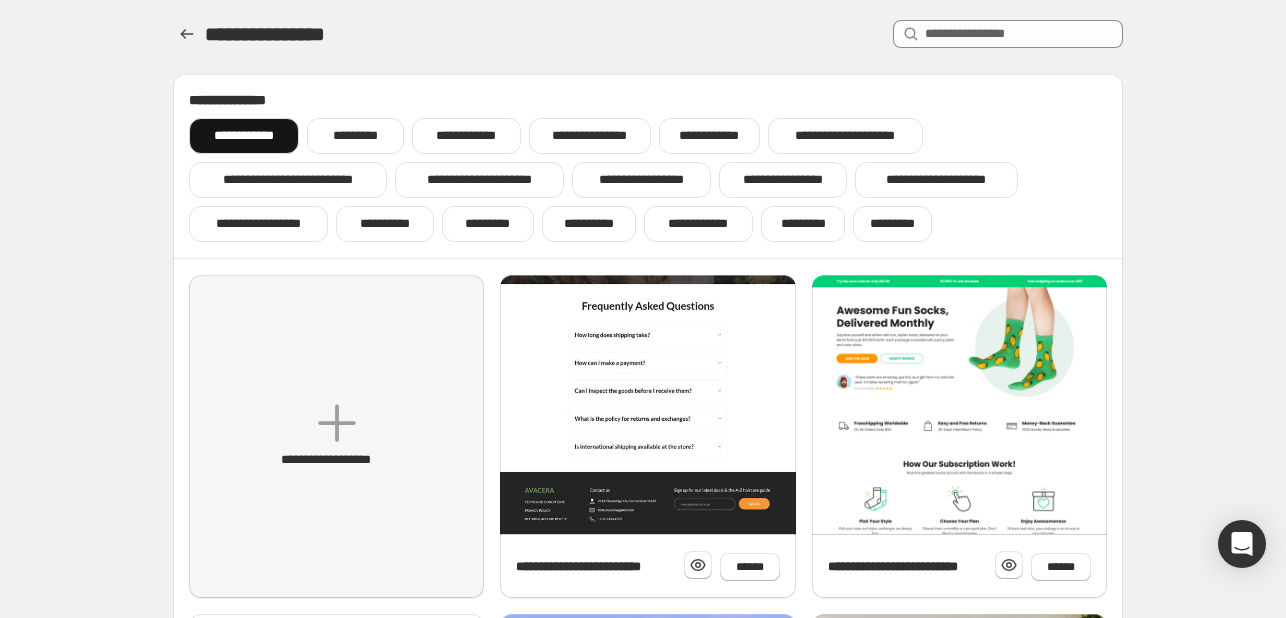 scroll, scrollTop: 0, scrollLeft: 0, axis: both 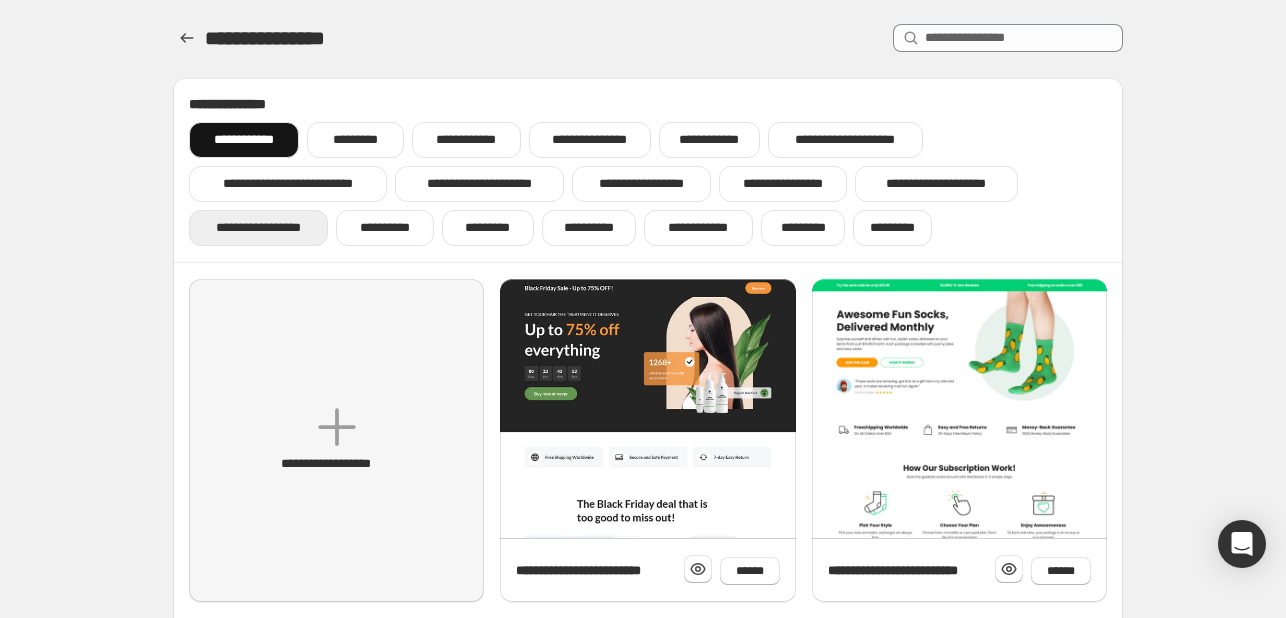 click on "**********" at bounding box center [258, 228] 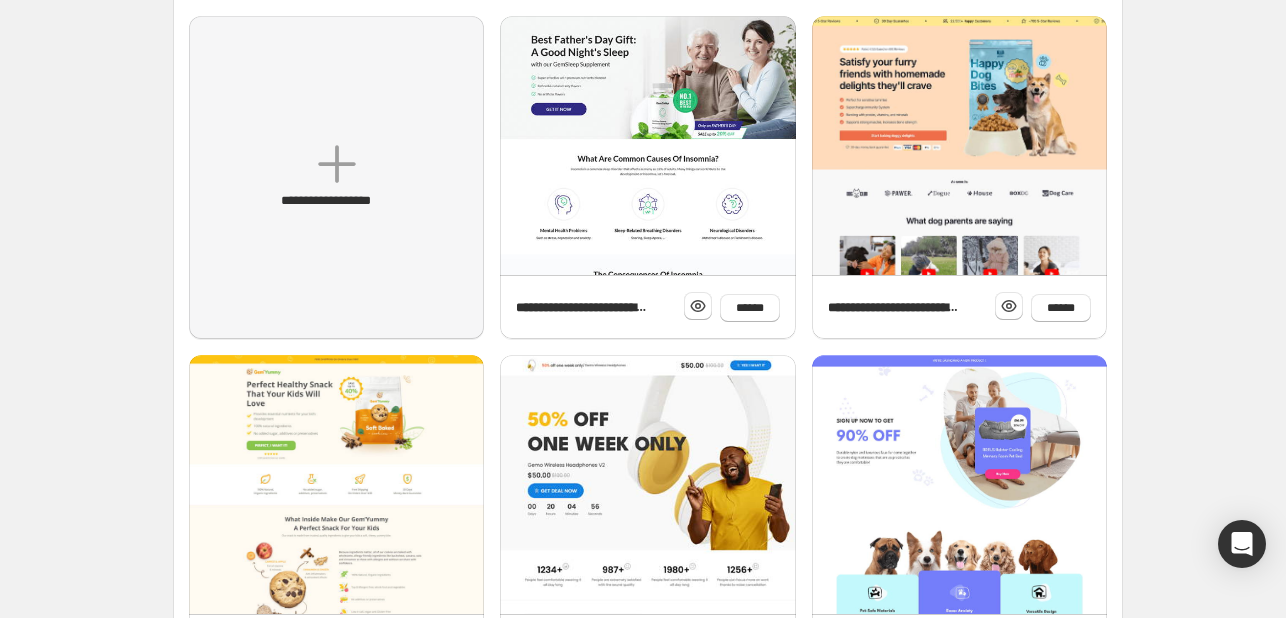 scroll, scrollTop: 0, scrollLeft: 0, axis: both 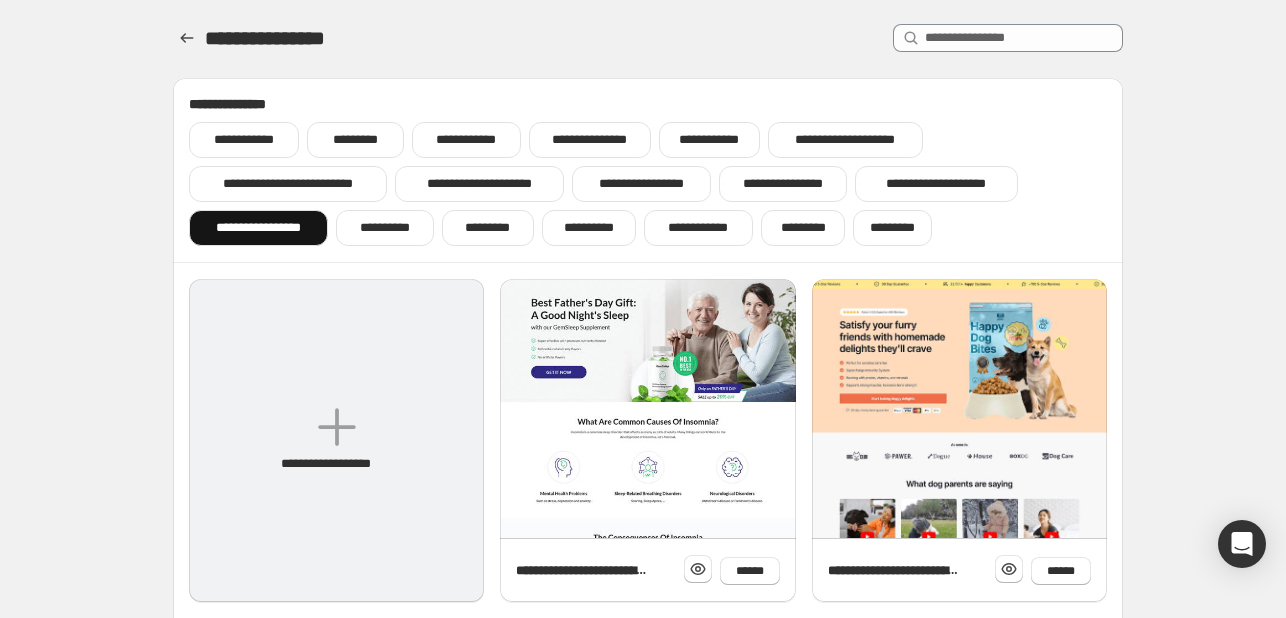 click on "**********" at bounding box center (336, 440) 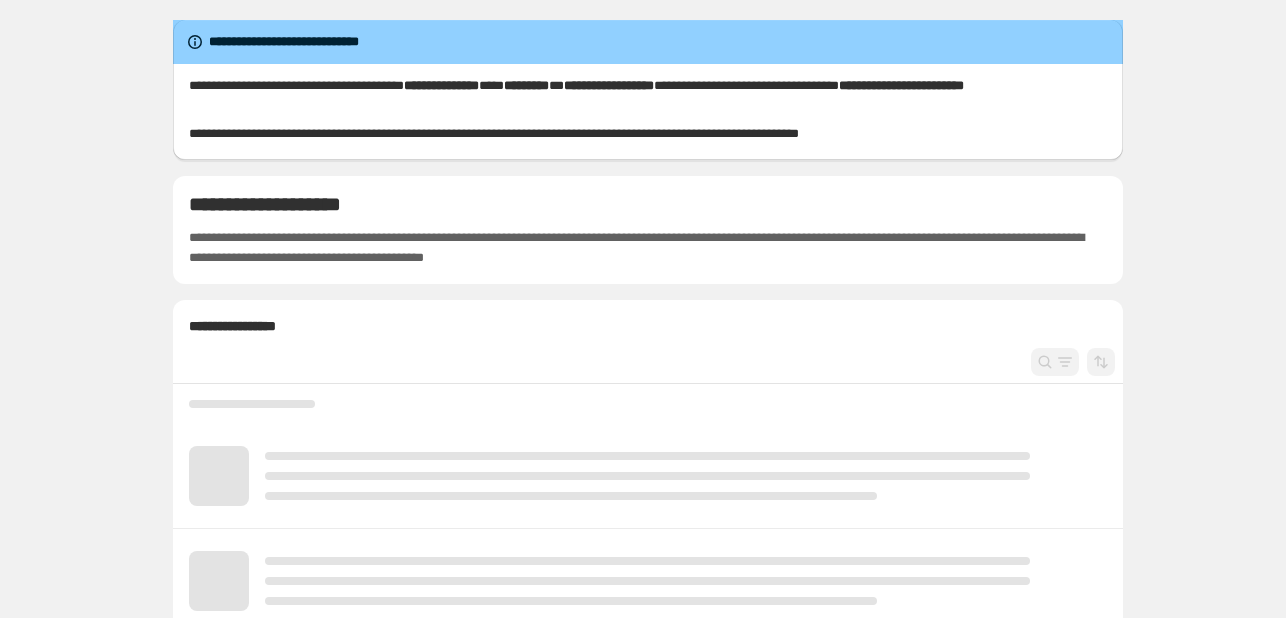 scroll, scrollTop: 0, scrollLeft: 0, axis: both 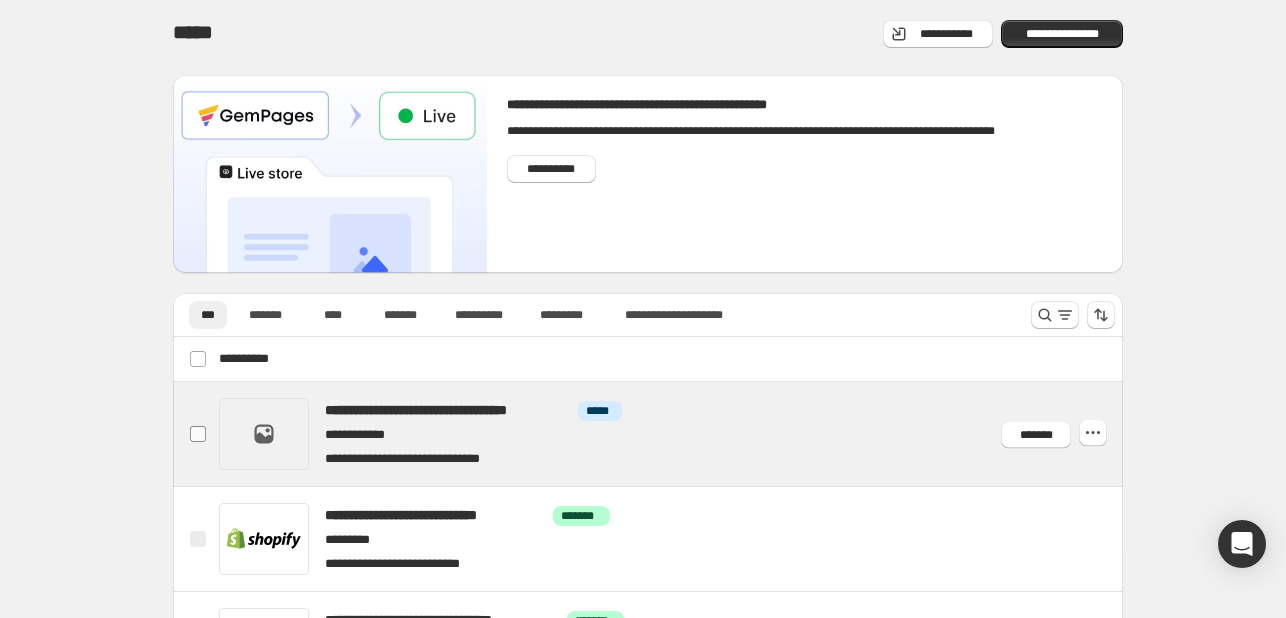 click at bounding box center (198, 434) 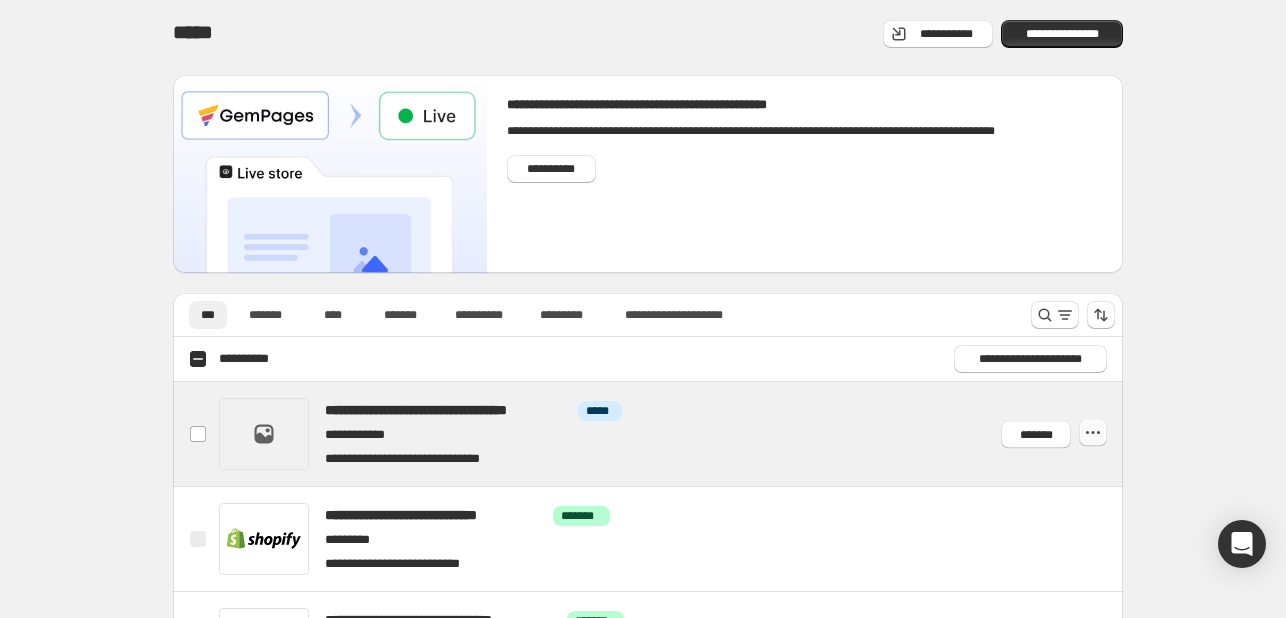 click 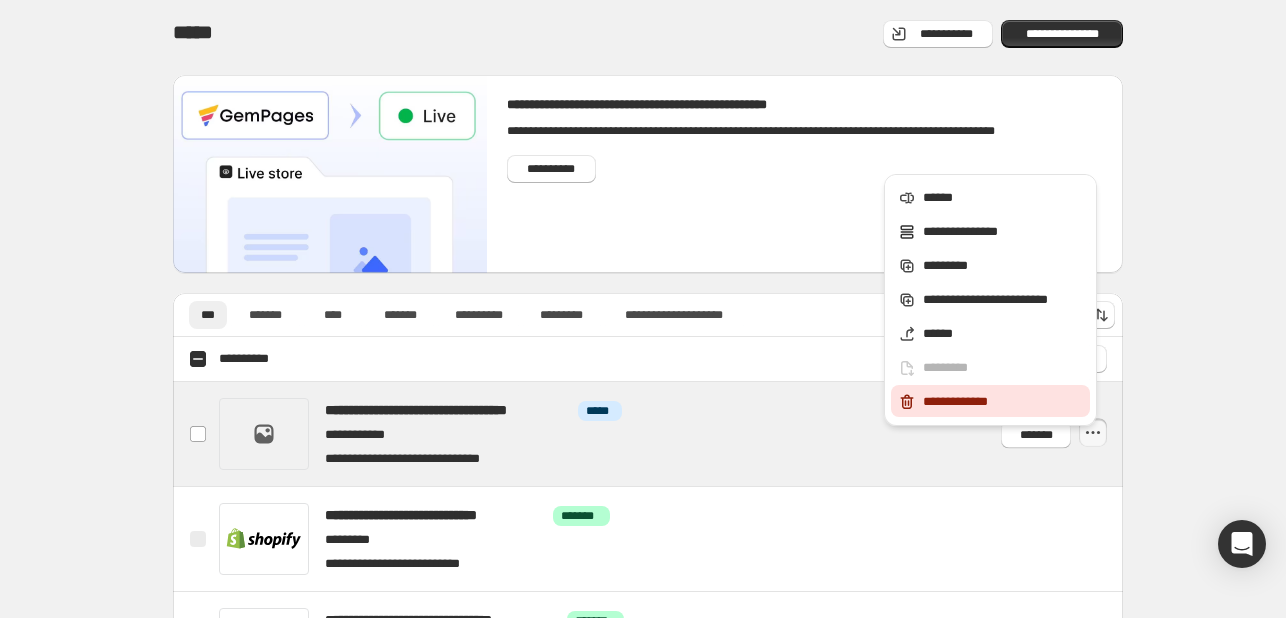 click on "**********" at bounding box center (1003, 402) 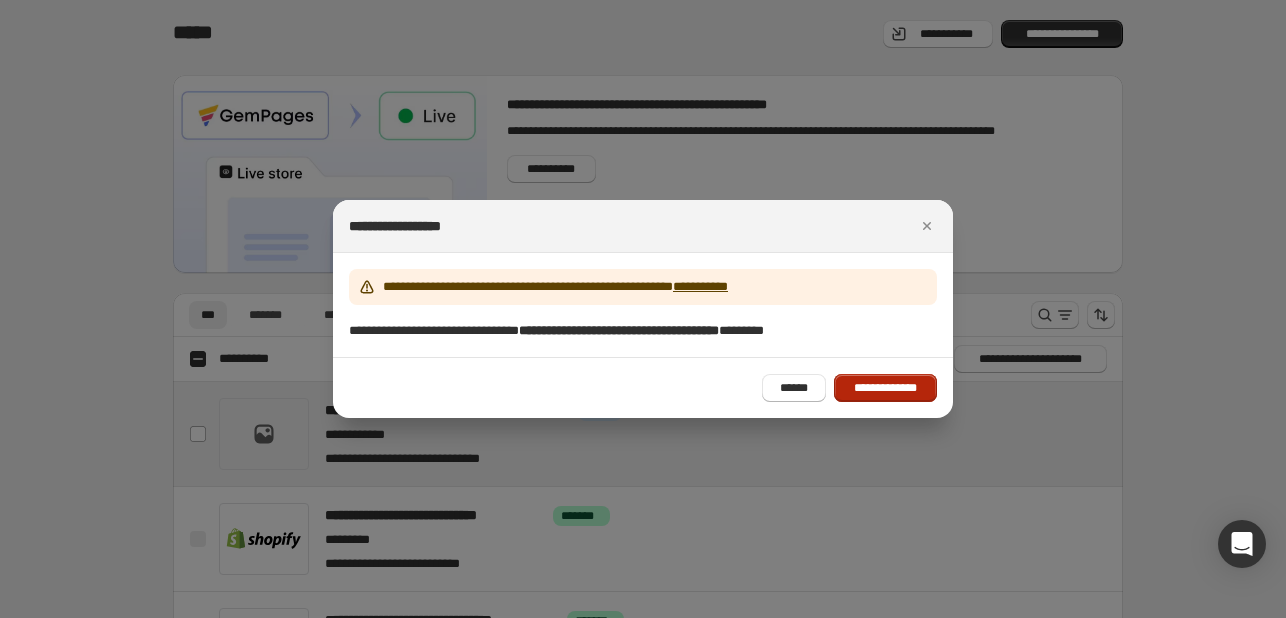 click on "**********" at bounding box center (885, 388) 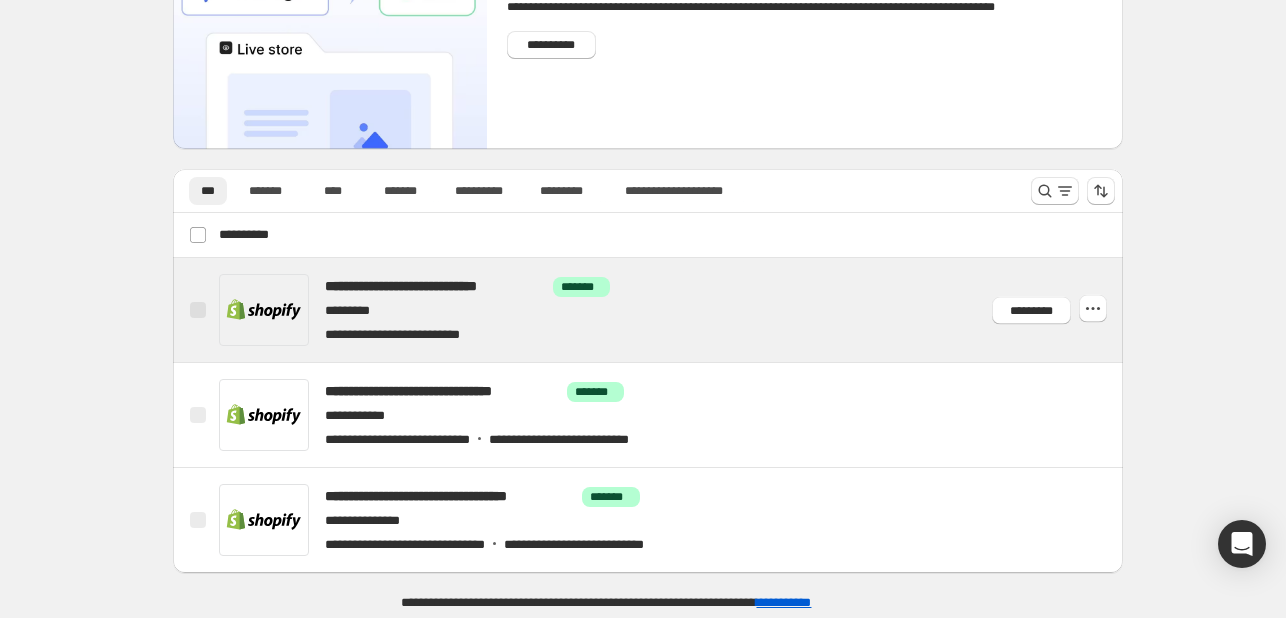 scroll, scrollTop: 125, scrollLeft: 0, axis: vertical 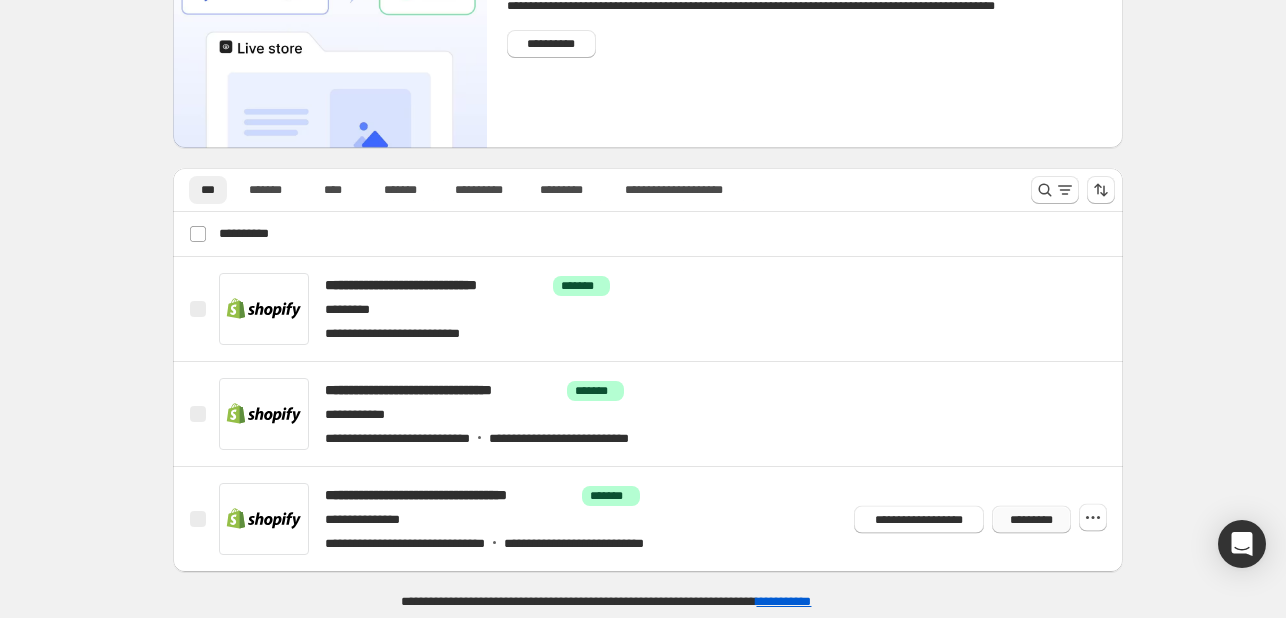 click on "*********" at bounding box center [1031, 519] 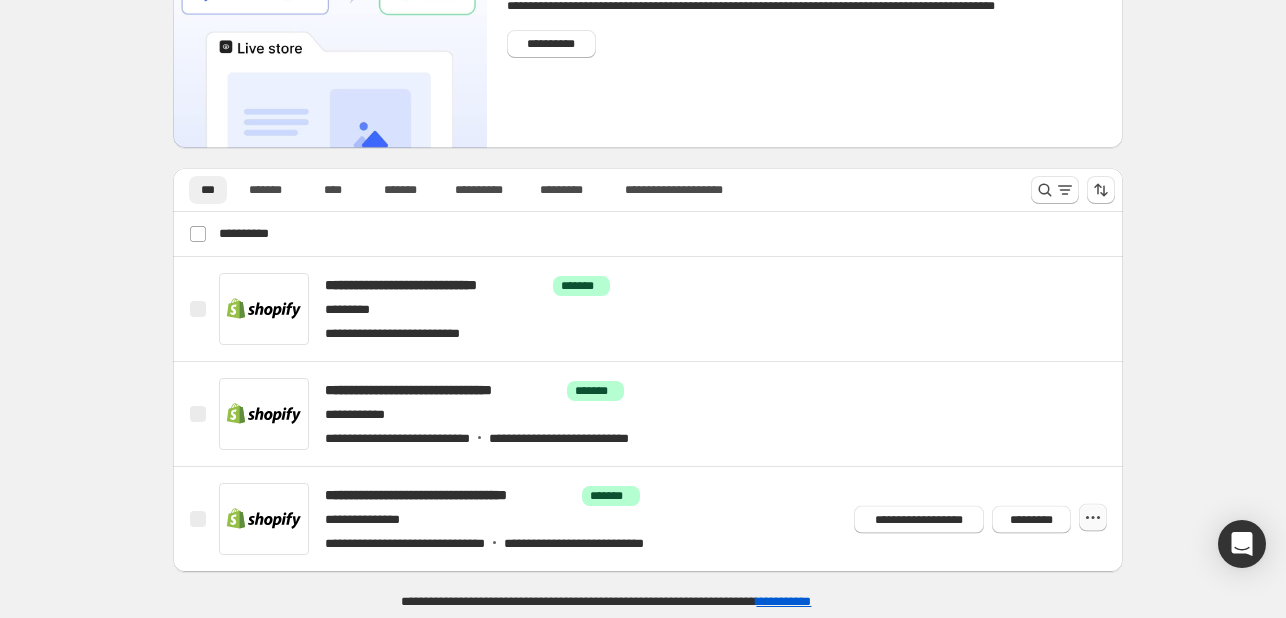 click 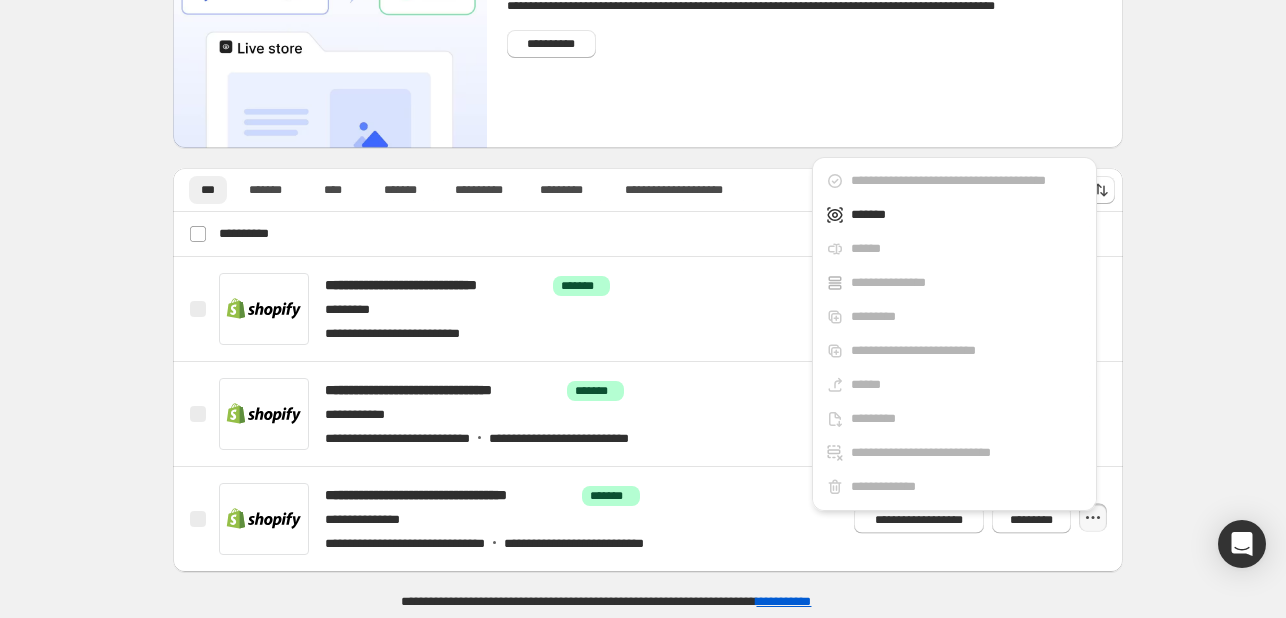 click on "**********" at bounding box center (648, 247) 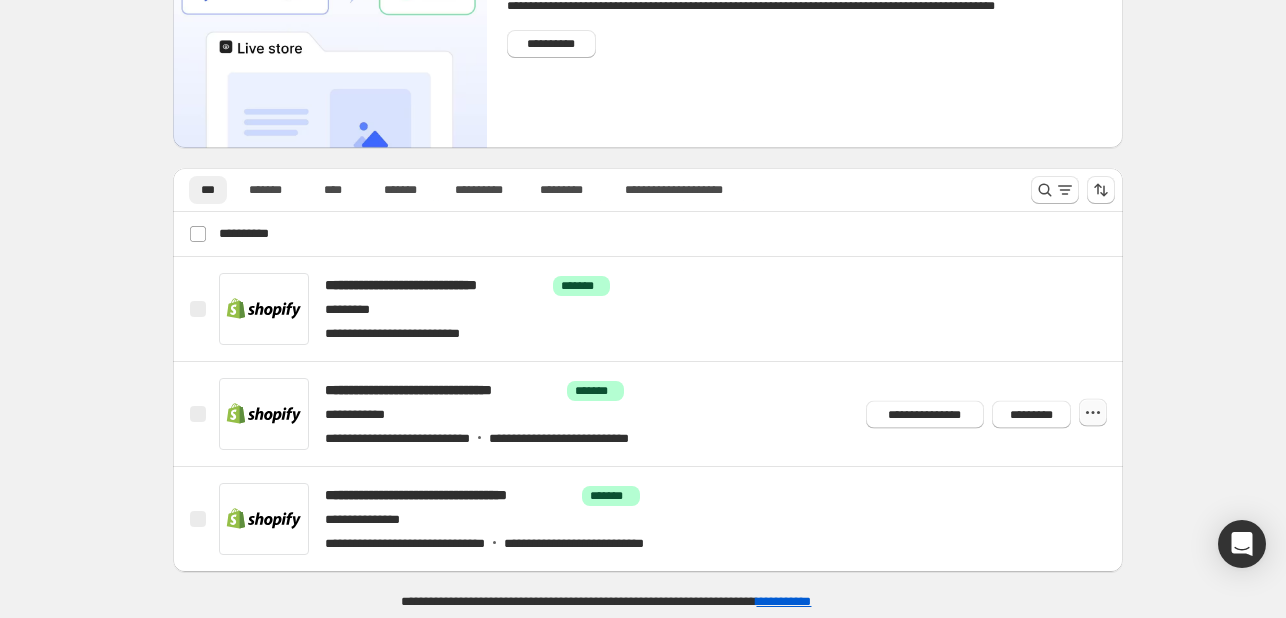 click 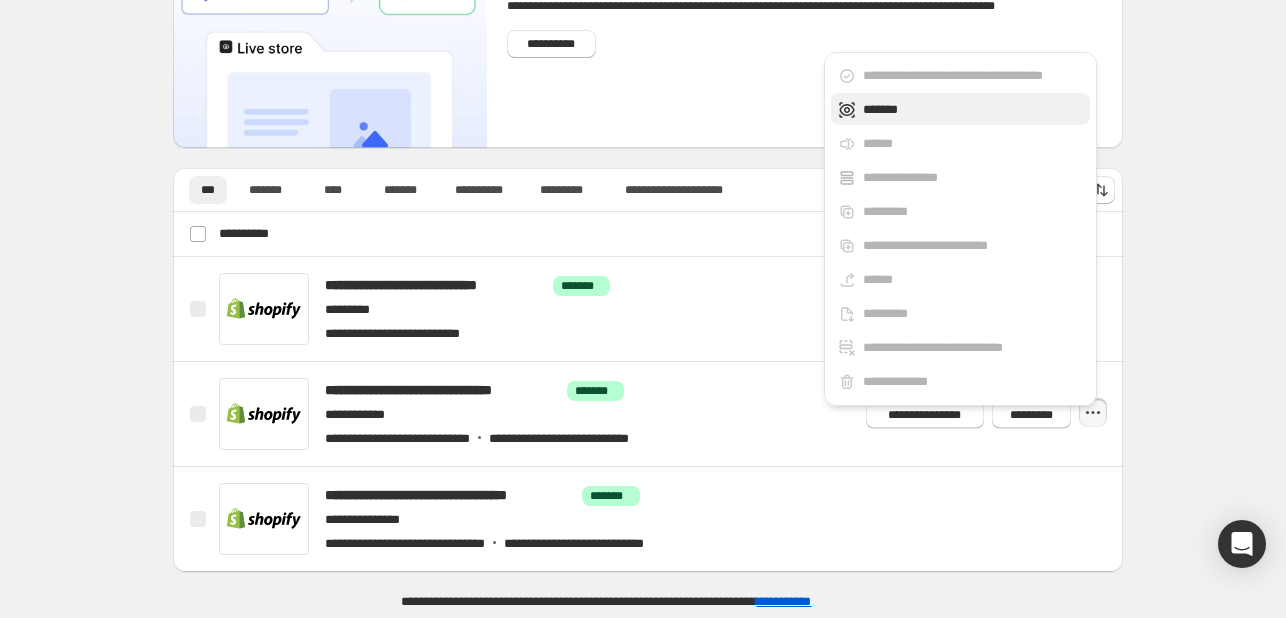 click on "*******" at bounding box center [973, 110] 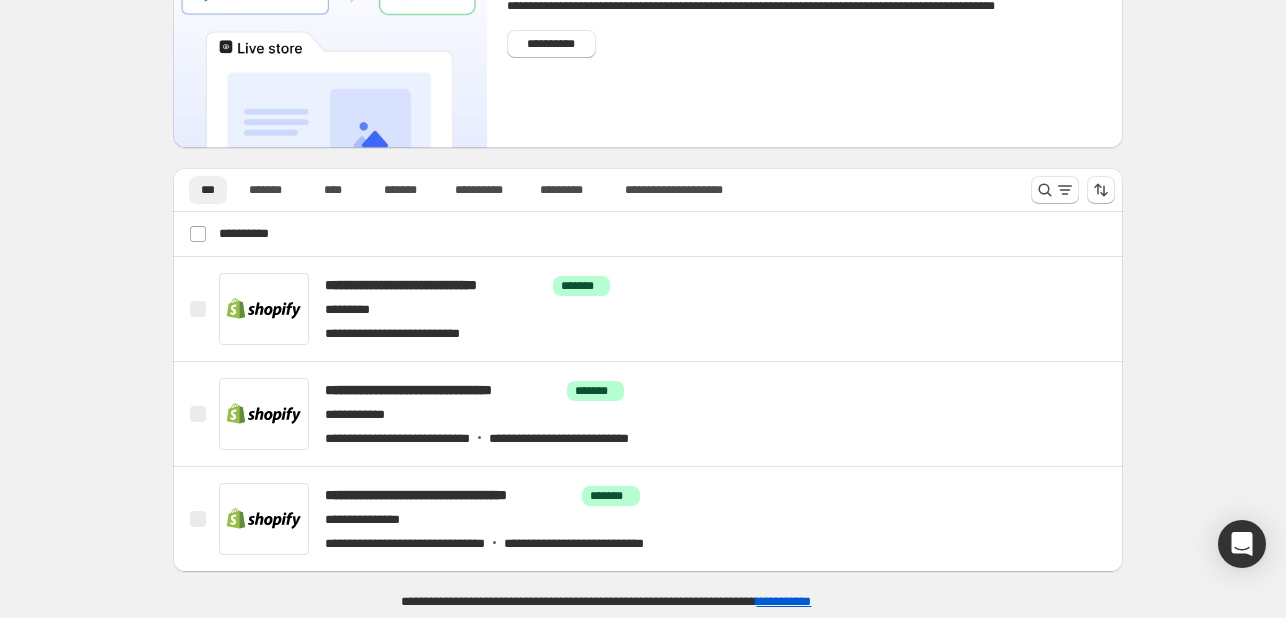 scroll, scrollTop: 0, scrollLeft: 0, axis: both 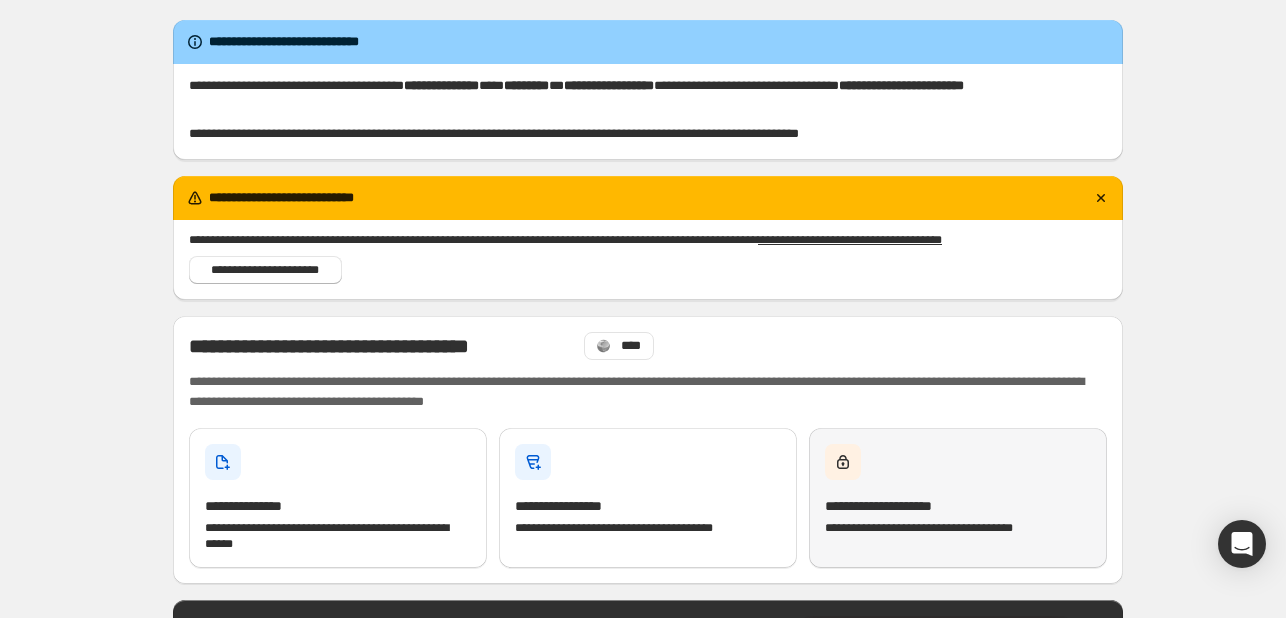 click on "**********" at bounding box center (958, 506) 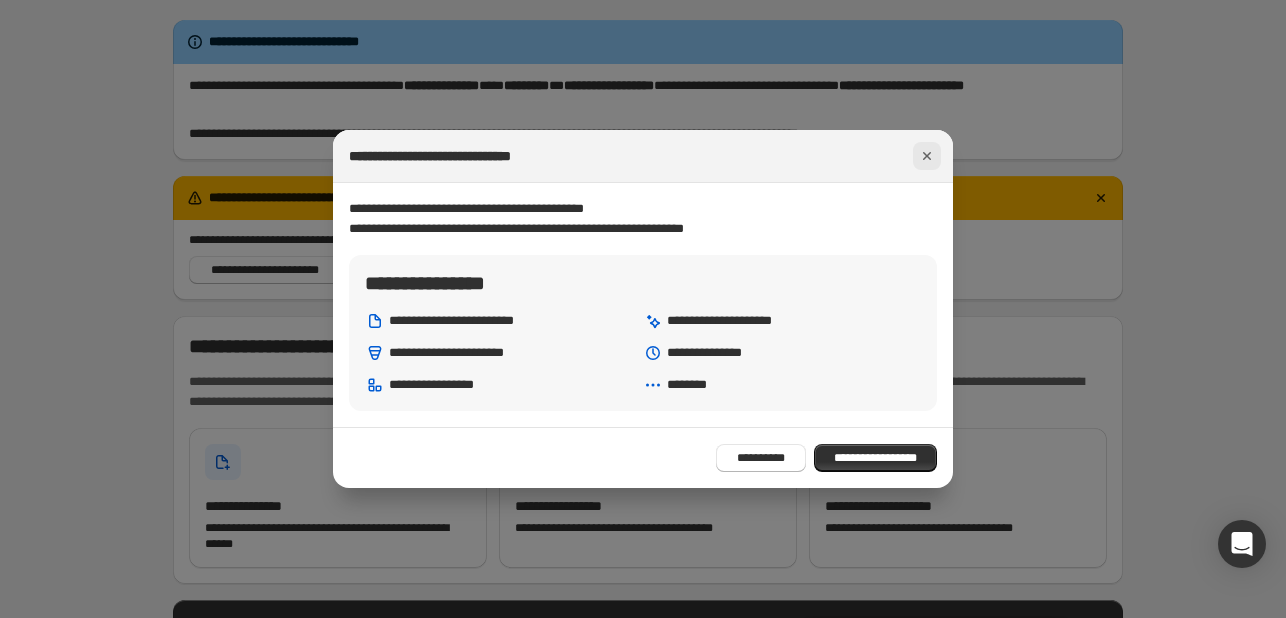 click 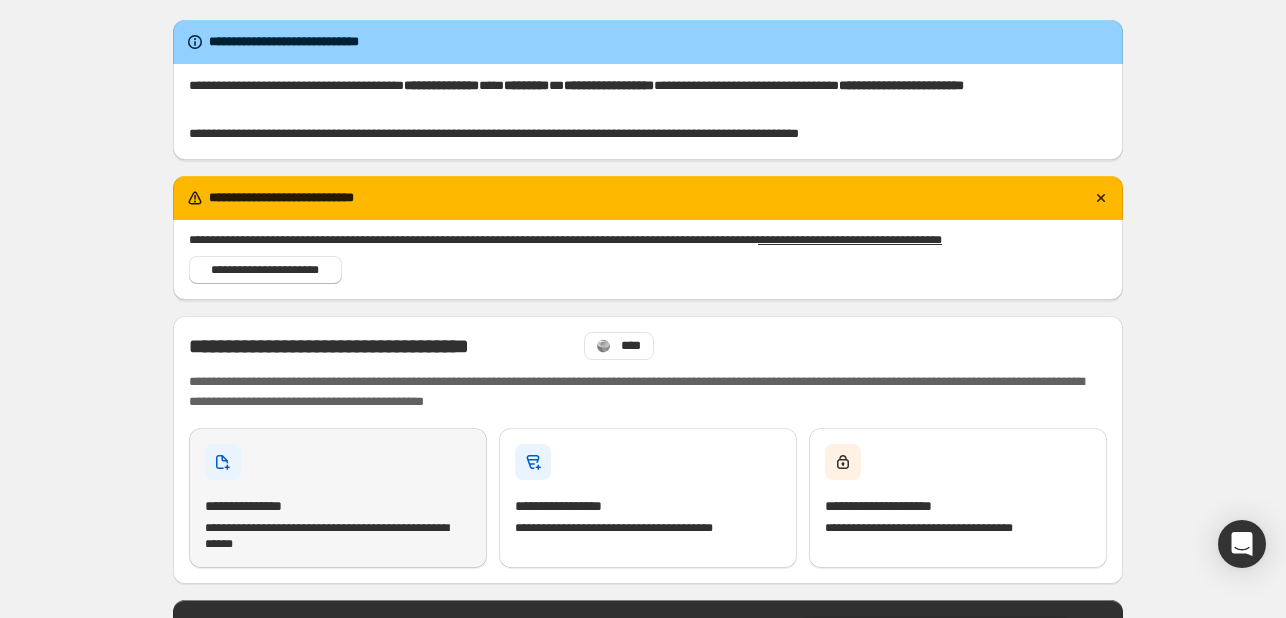 click on "**********" at bounding box center (338, 536) 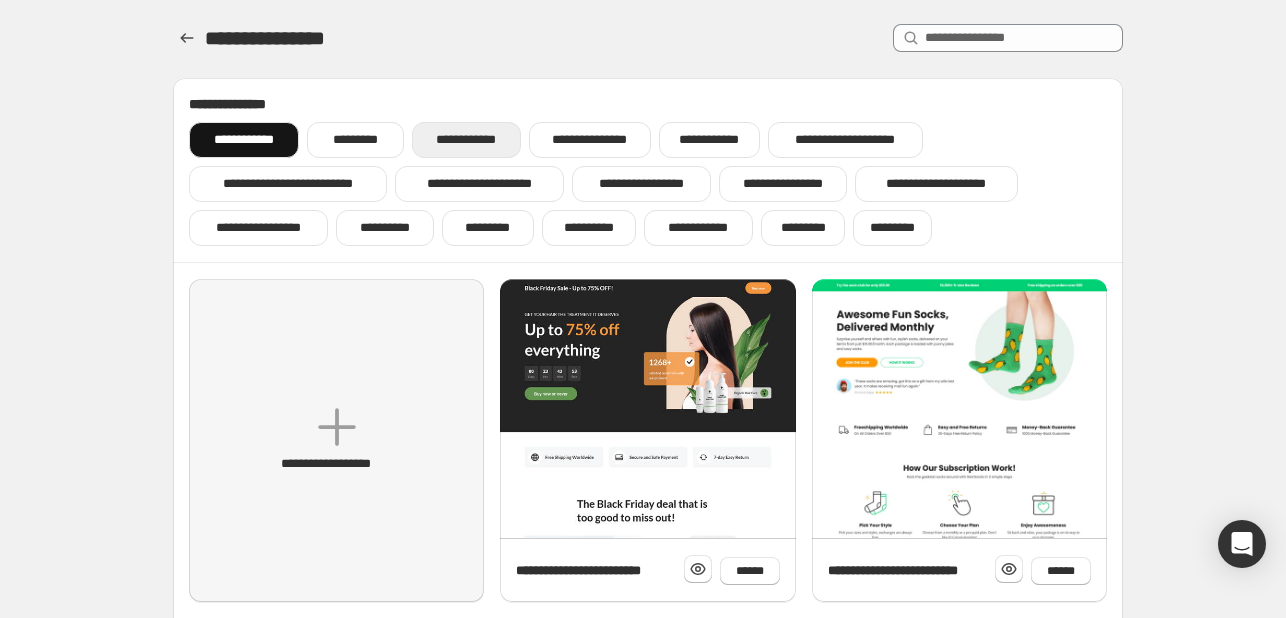click on "**********" at bounding box center [466, 140] 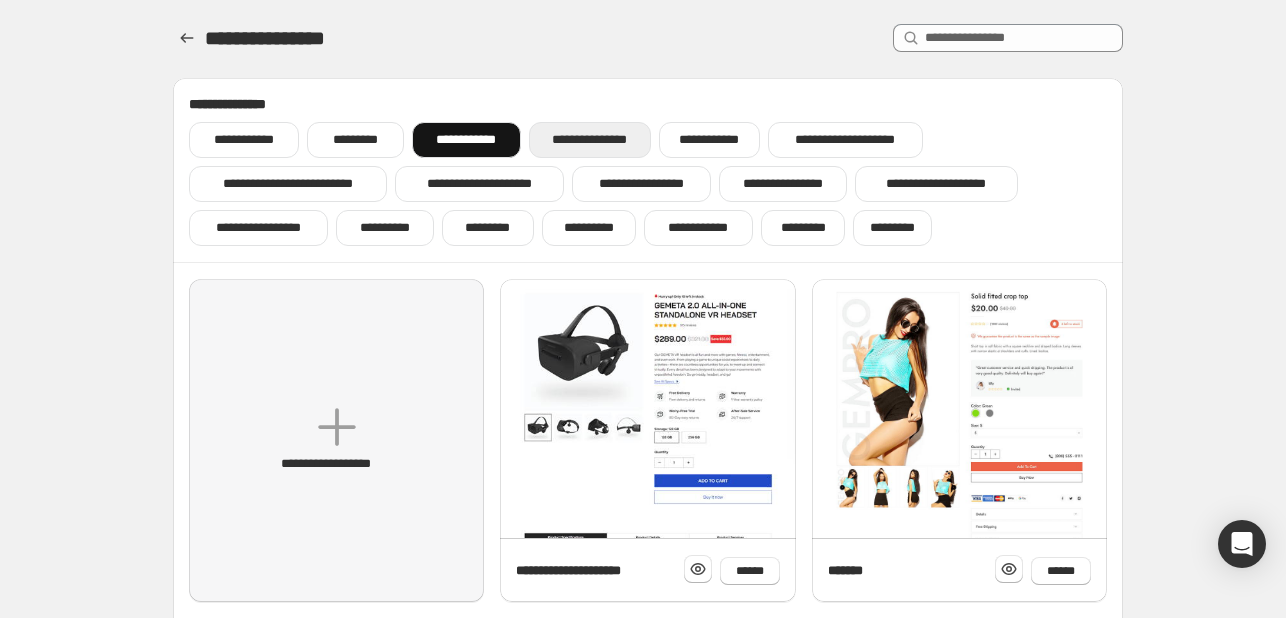 click on "**********" at bounding box center [590, 140] 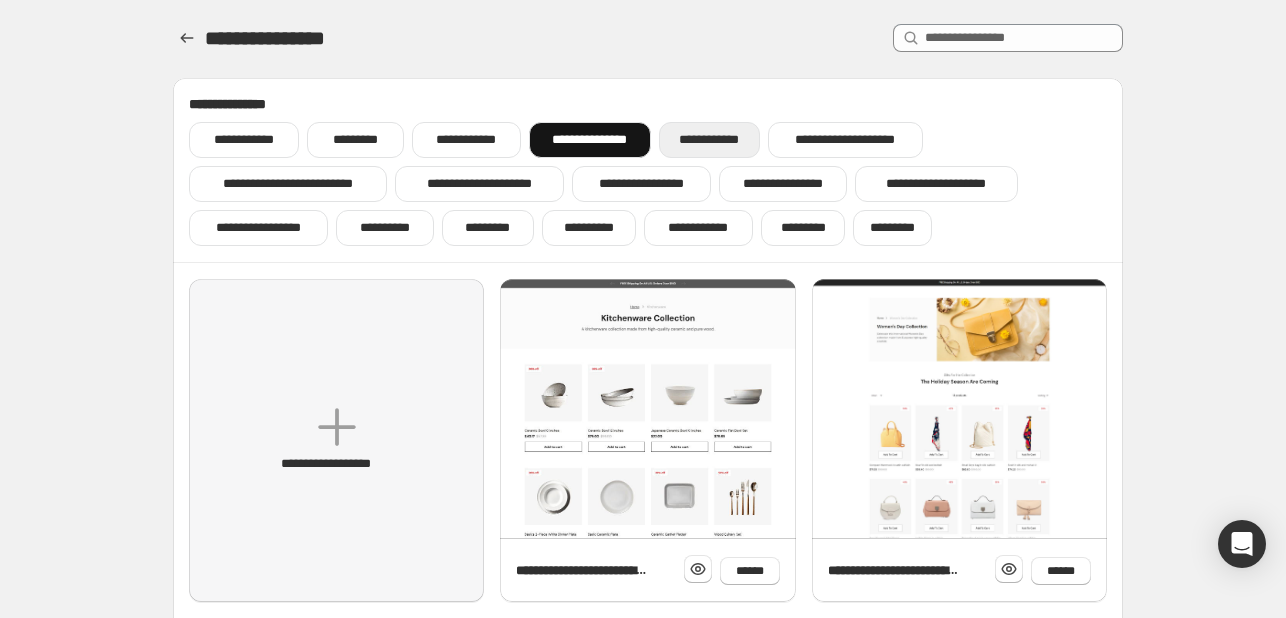 click on "**********" at bounding box center (709, 140) 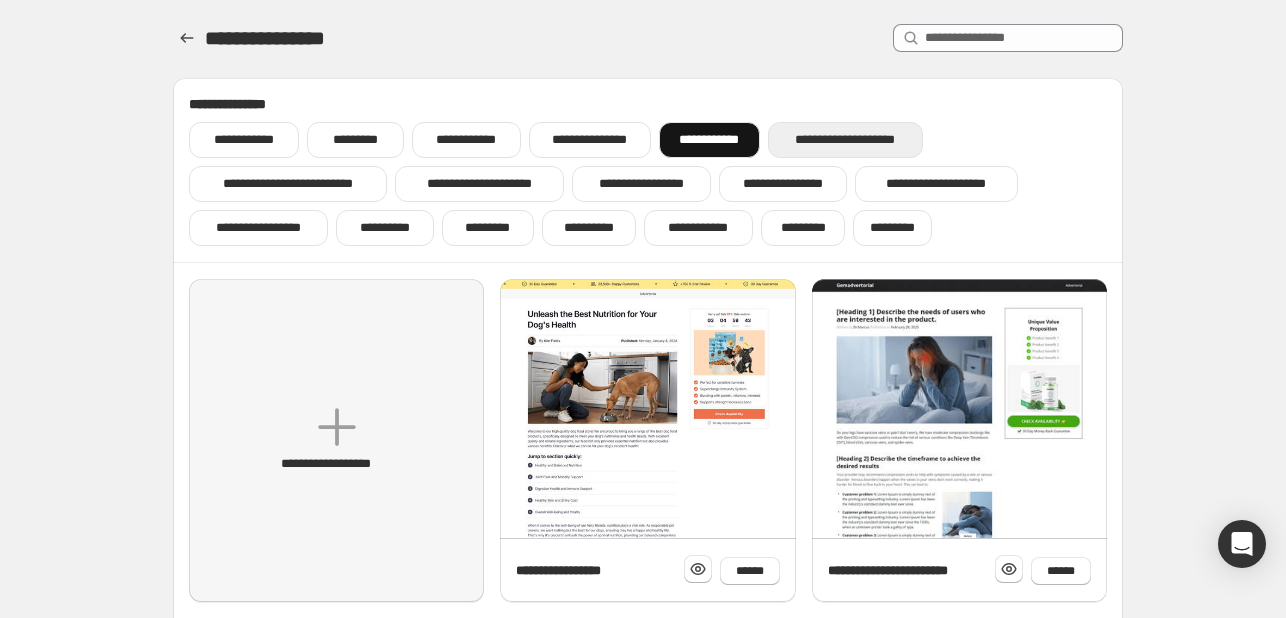 click on "**********" at bounding box center (845, 140) 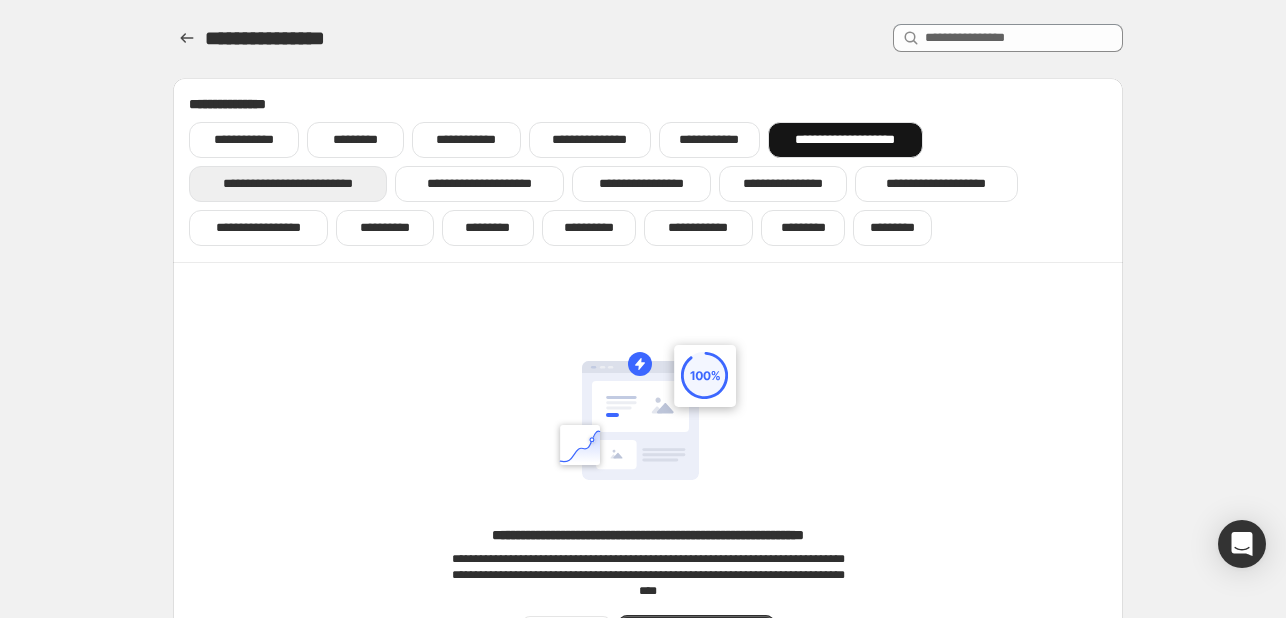 click on "**********" at bounding box center [288, 184] 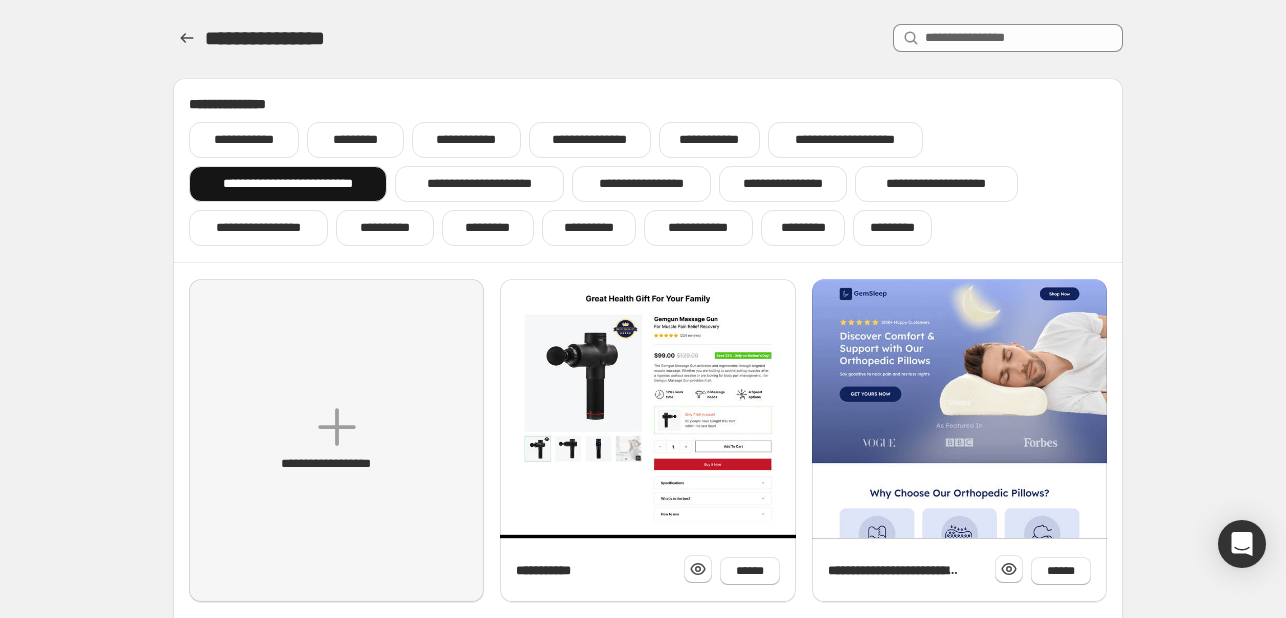 scroll, scrollTop: 0, scrollLeft: 0, axis: both 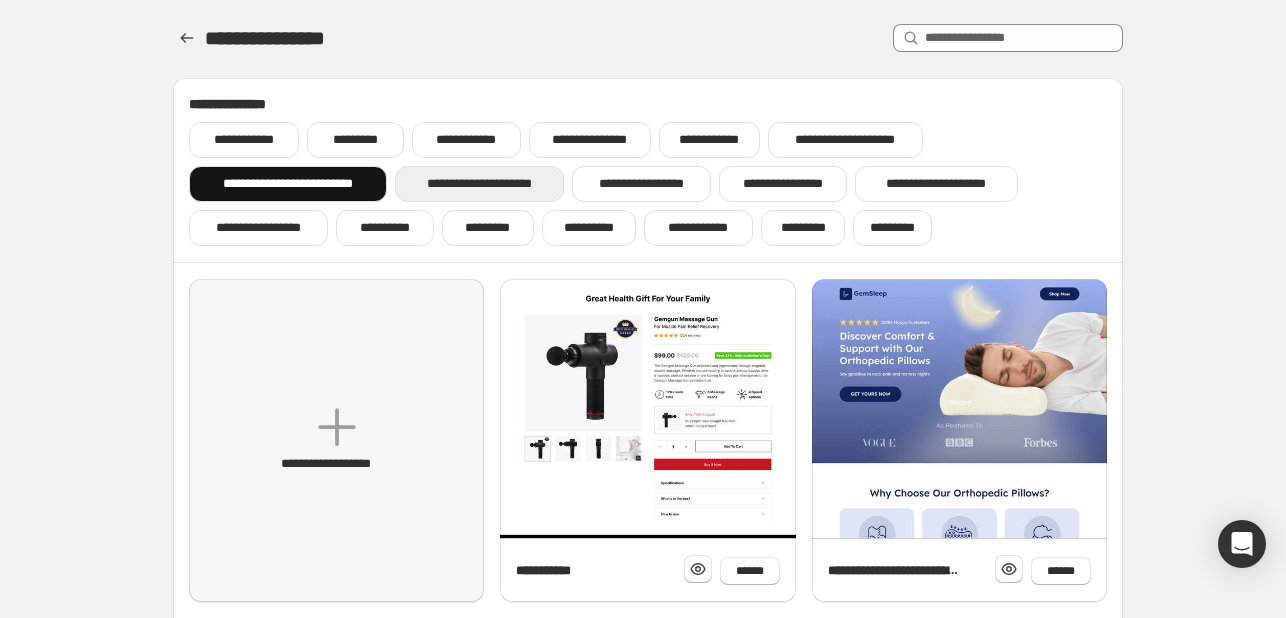 click on "**********" at bounding box center (480, 184) 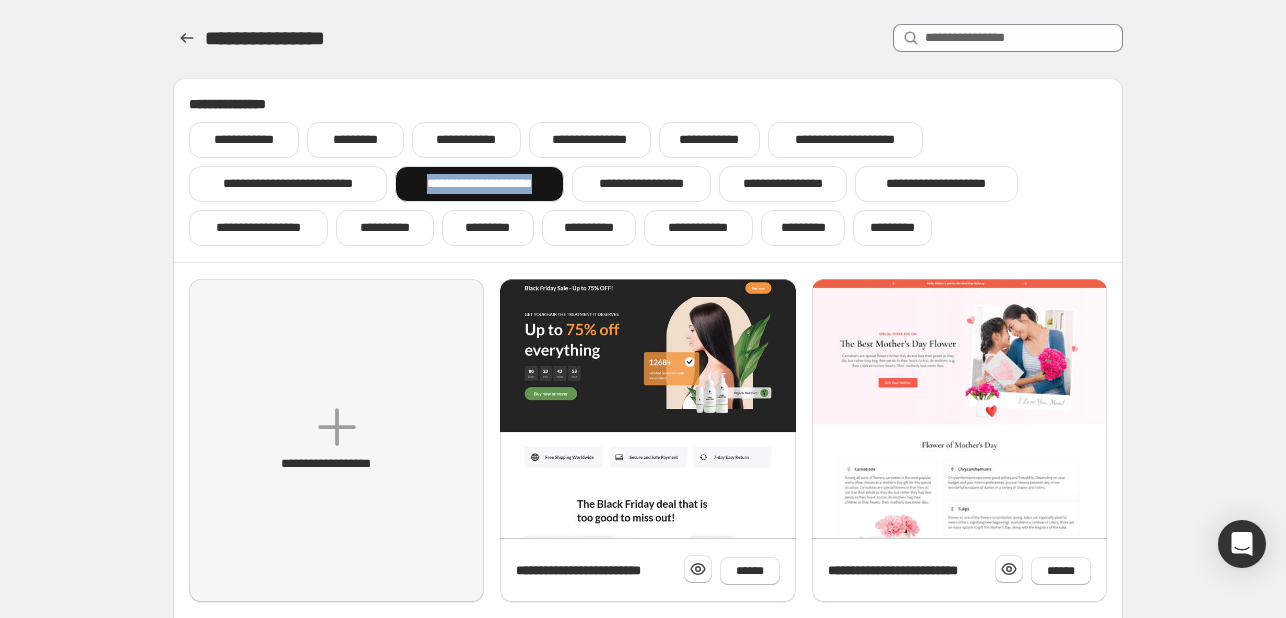 drag, startPoint x: 407, startPoint y: 181, endPoint x: 556, endPoint y: 177, distance: 149.05368 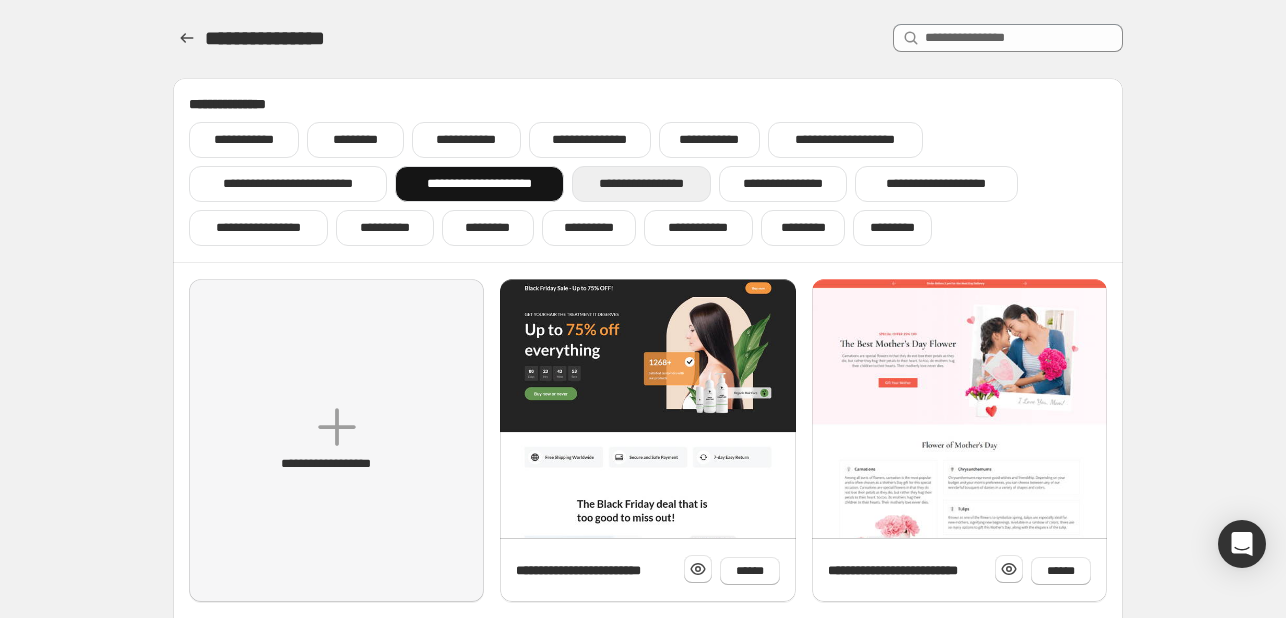 click on "**********" at bounding box center (641, 184) 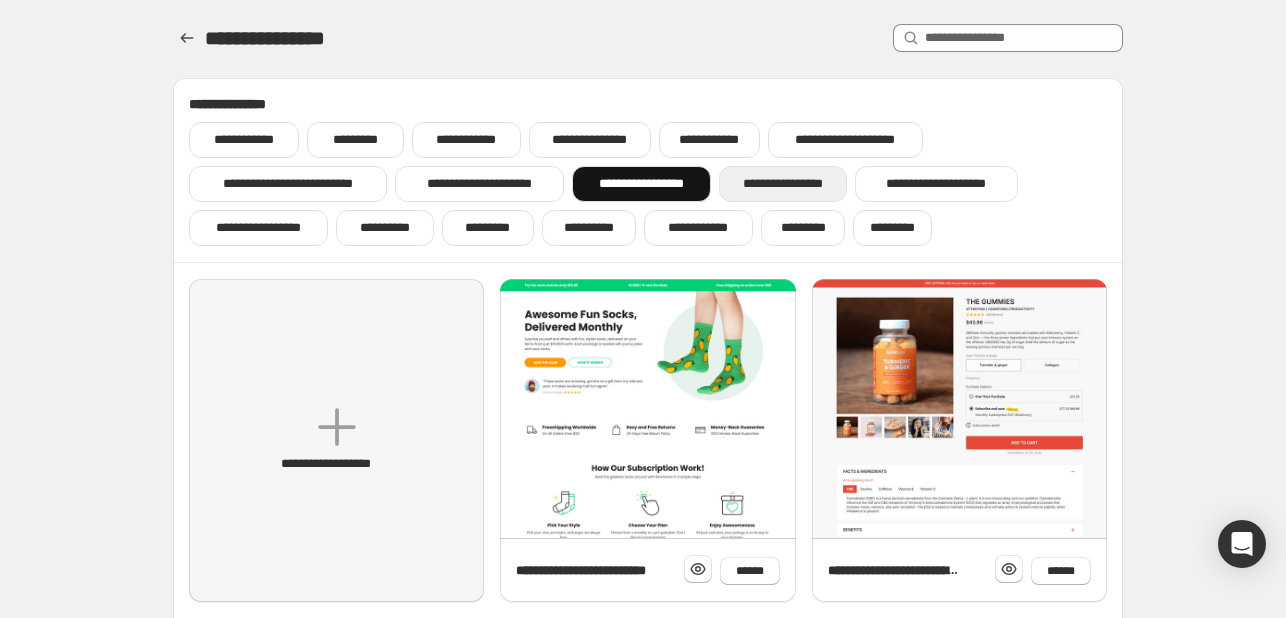 click on "**********" at bounding box center (783, 184) 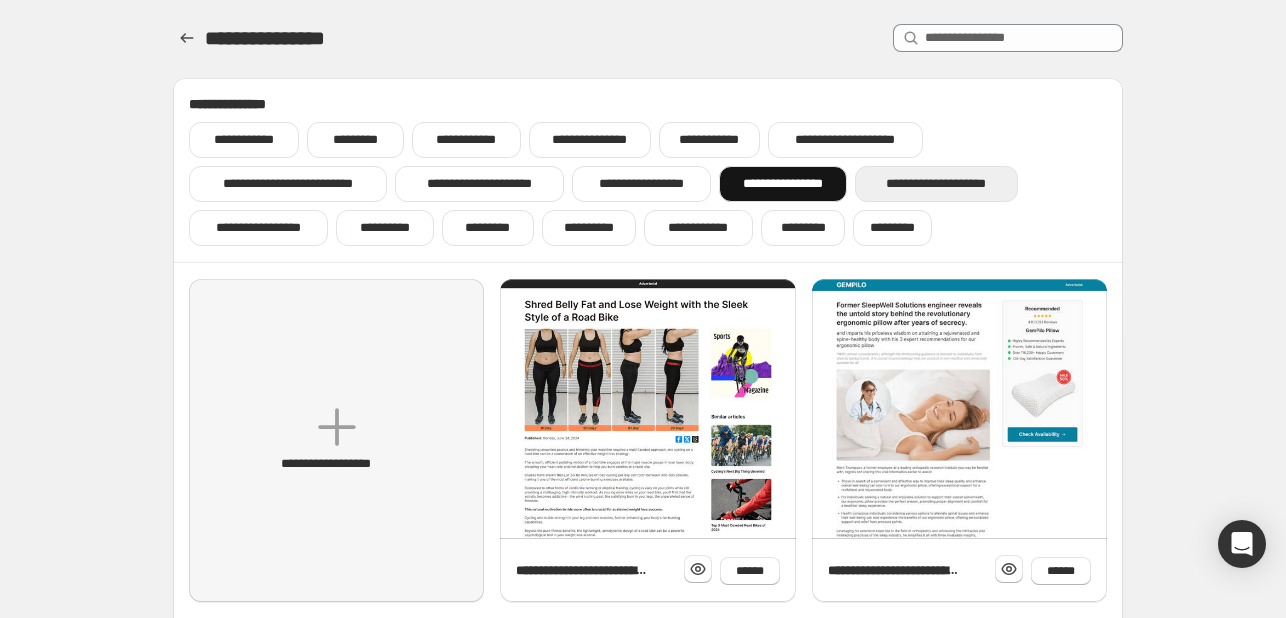 click on "**********" at bounding box center (936, 184) 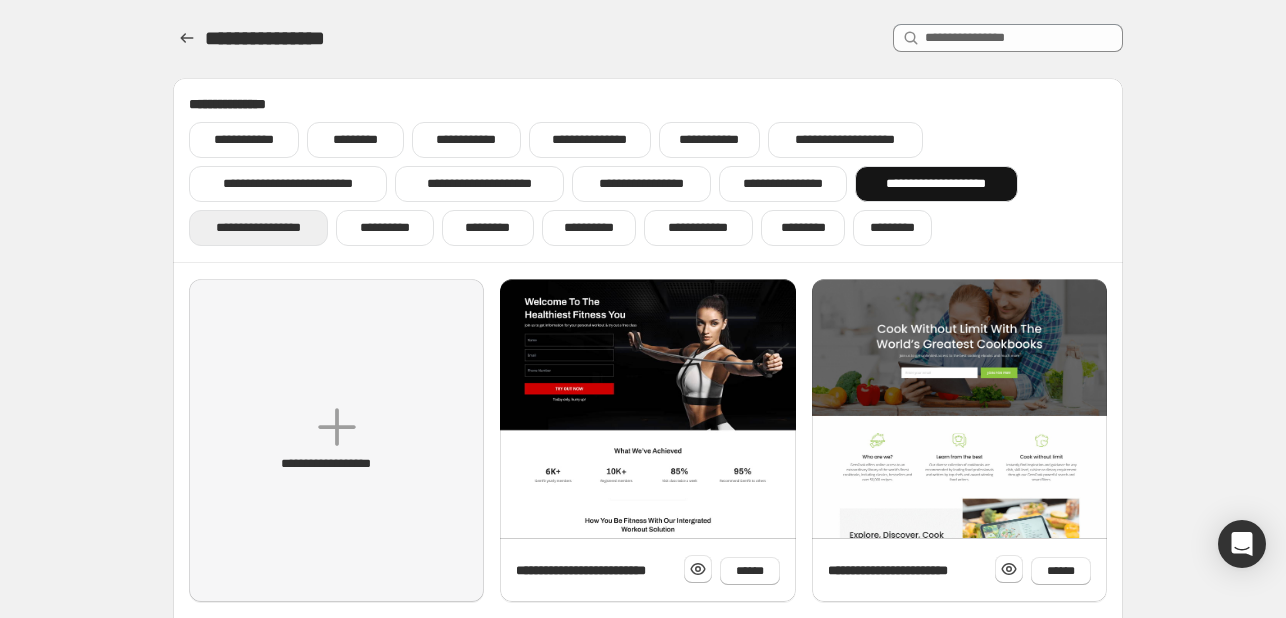 click on "**********" at bounding box center [258, 228] 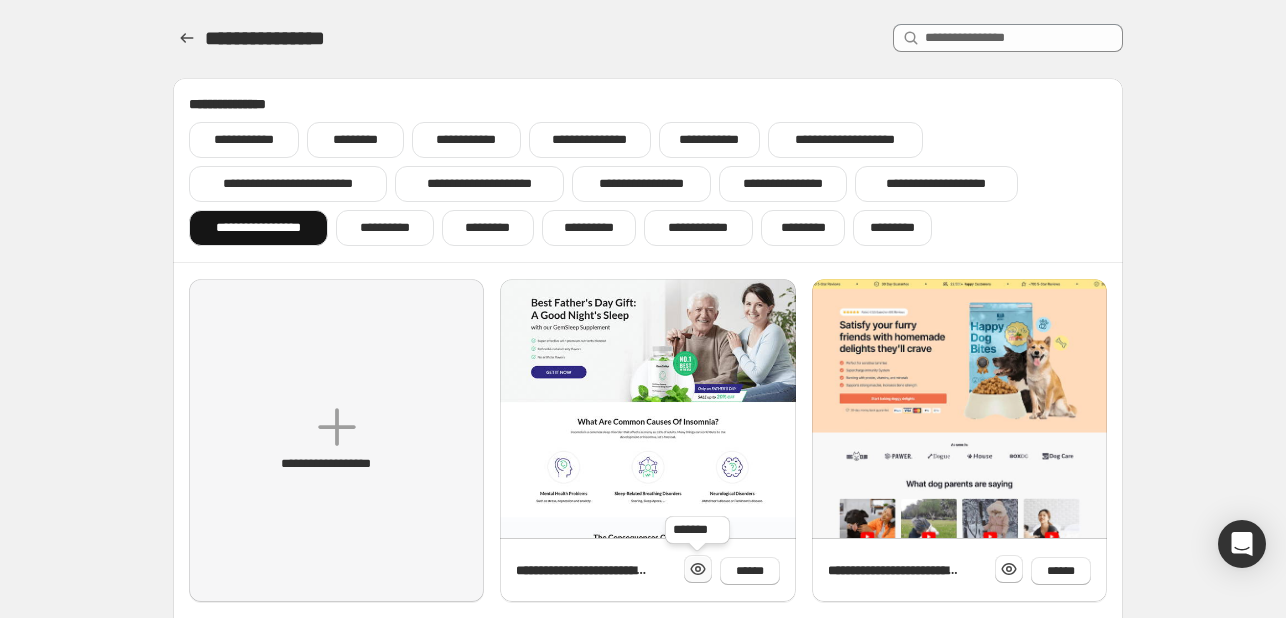 click 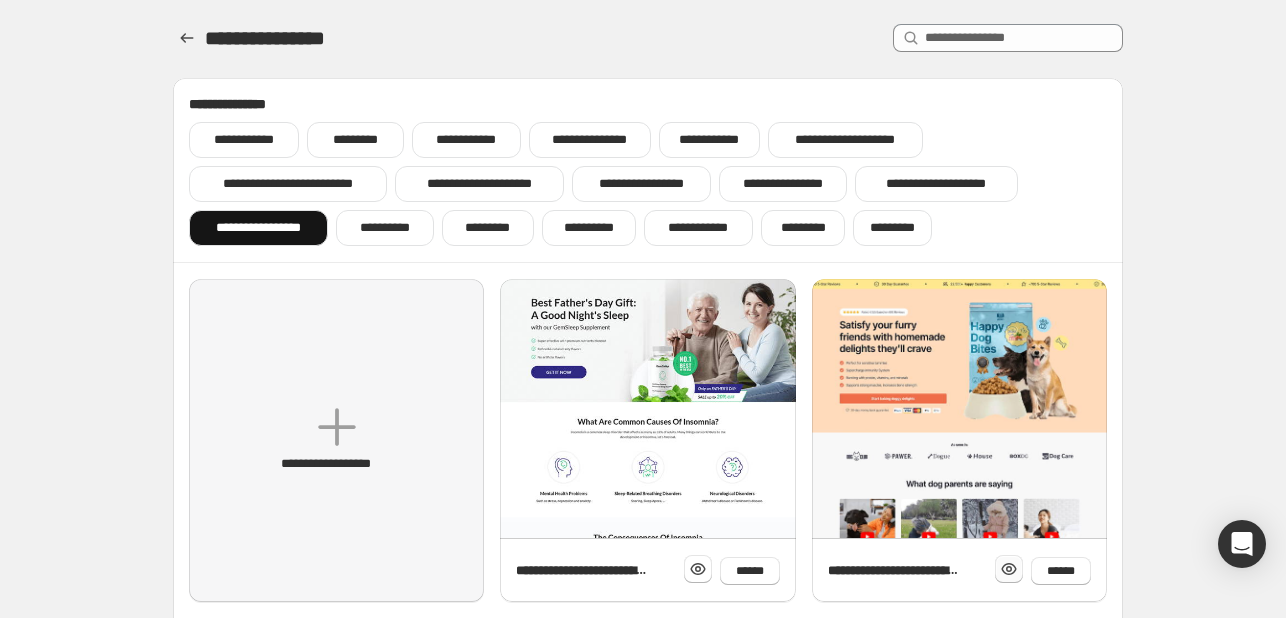 click 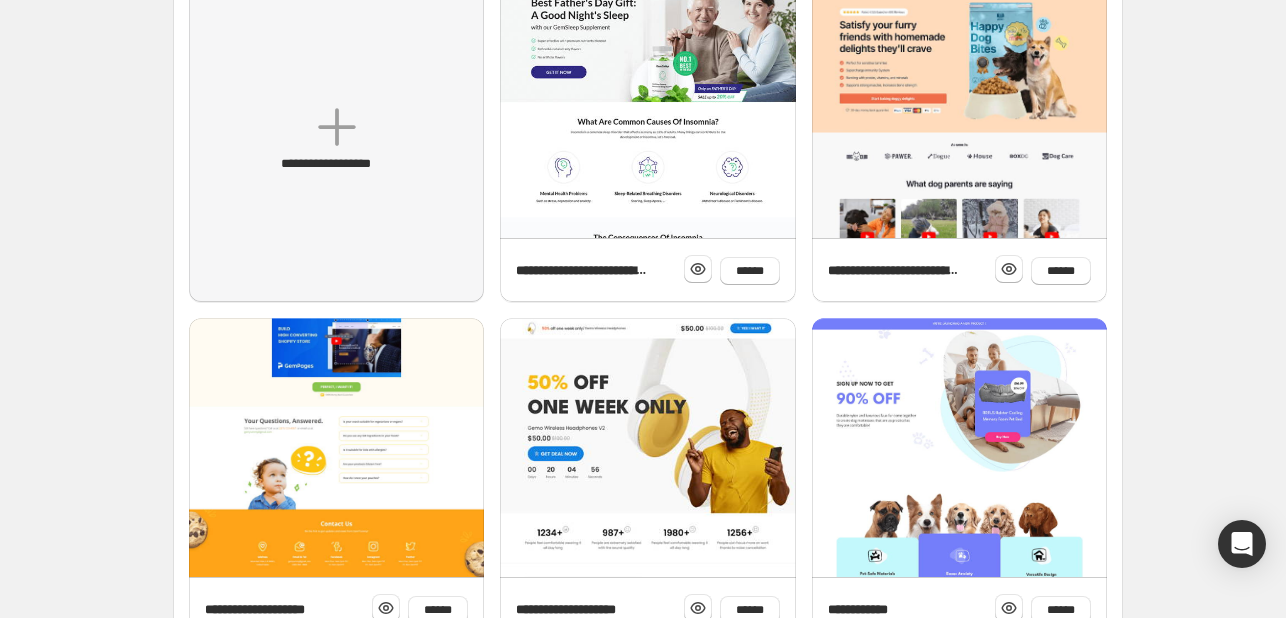 scroll, scrollTop: 400, scrollLeft: 0, axis: vertical 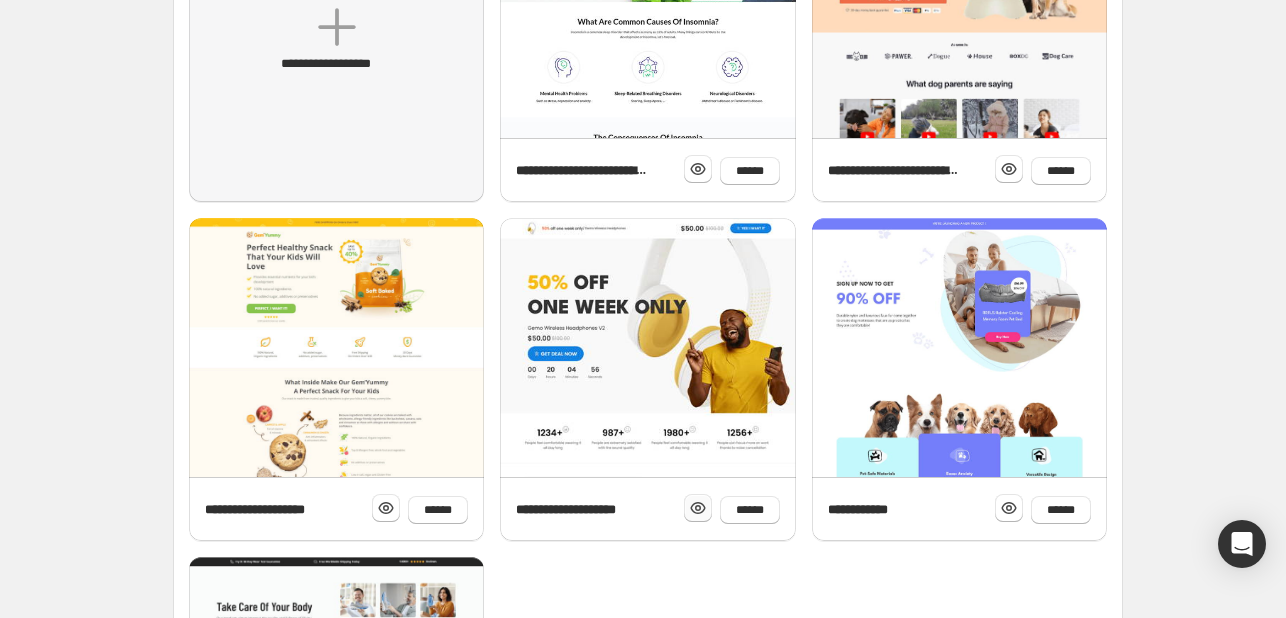 click 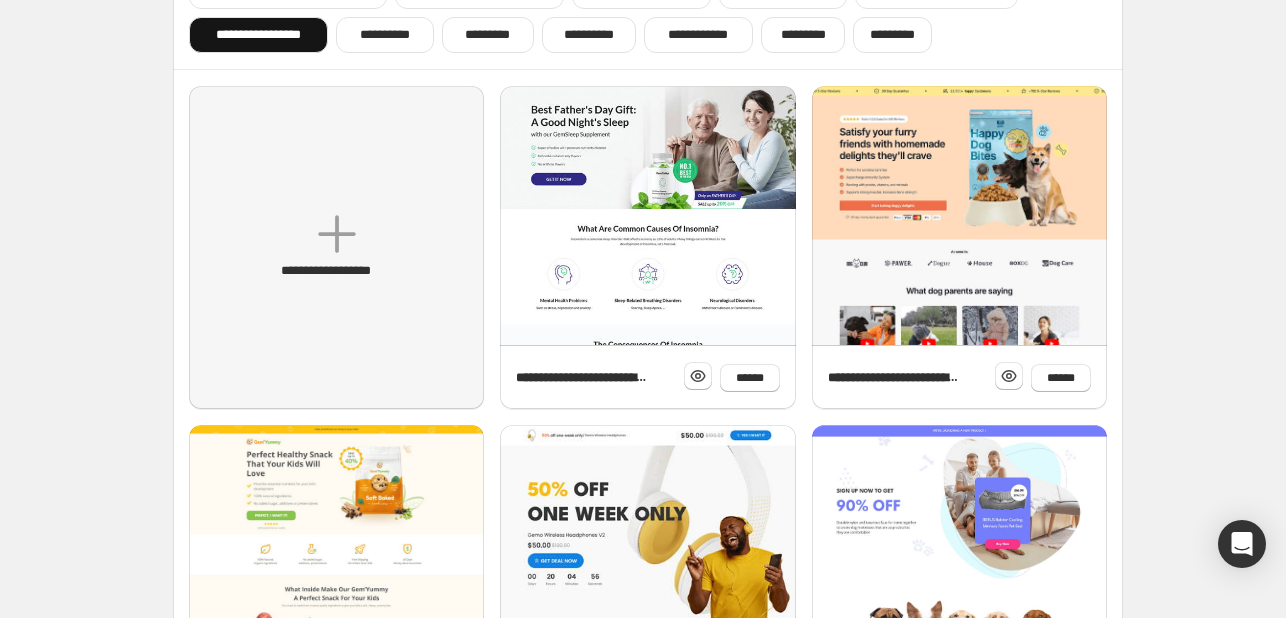 scroll, scrollTop: 0, scrollLeft: 0, axis: both 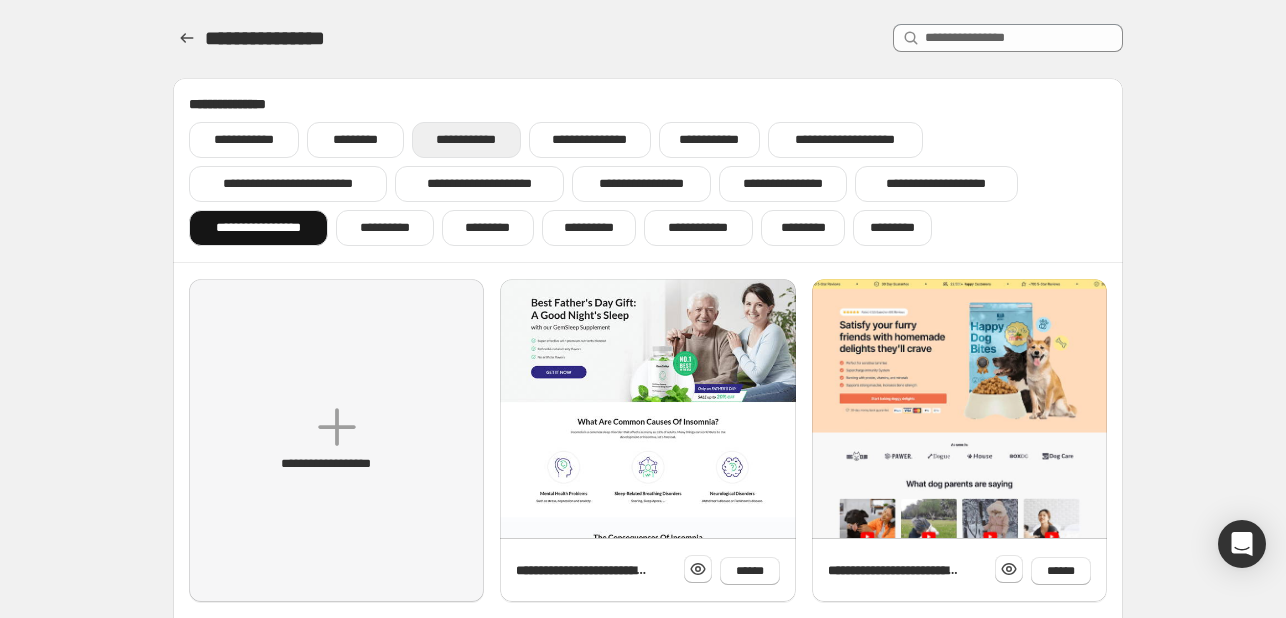 click on "**********" at bounding box center [466, 140] 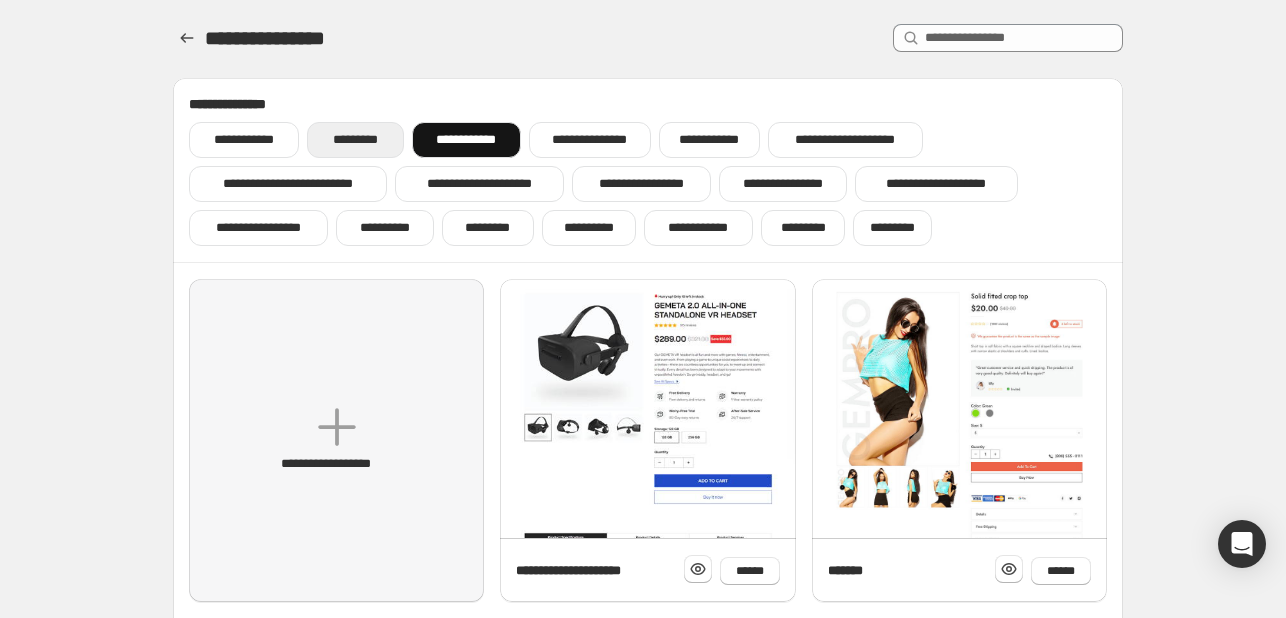 click on "*********" at bounding box center (355, 140) 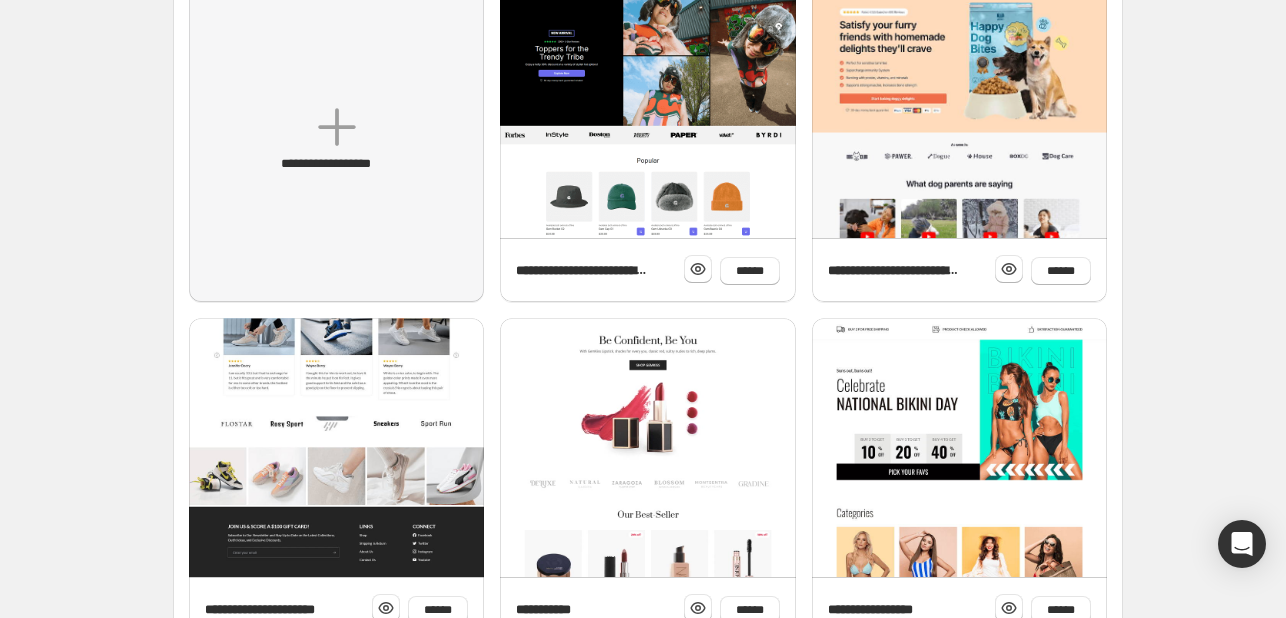 scroll, scrollTop: 500, scrollLeft: 0, axis: vertical 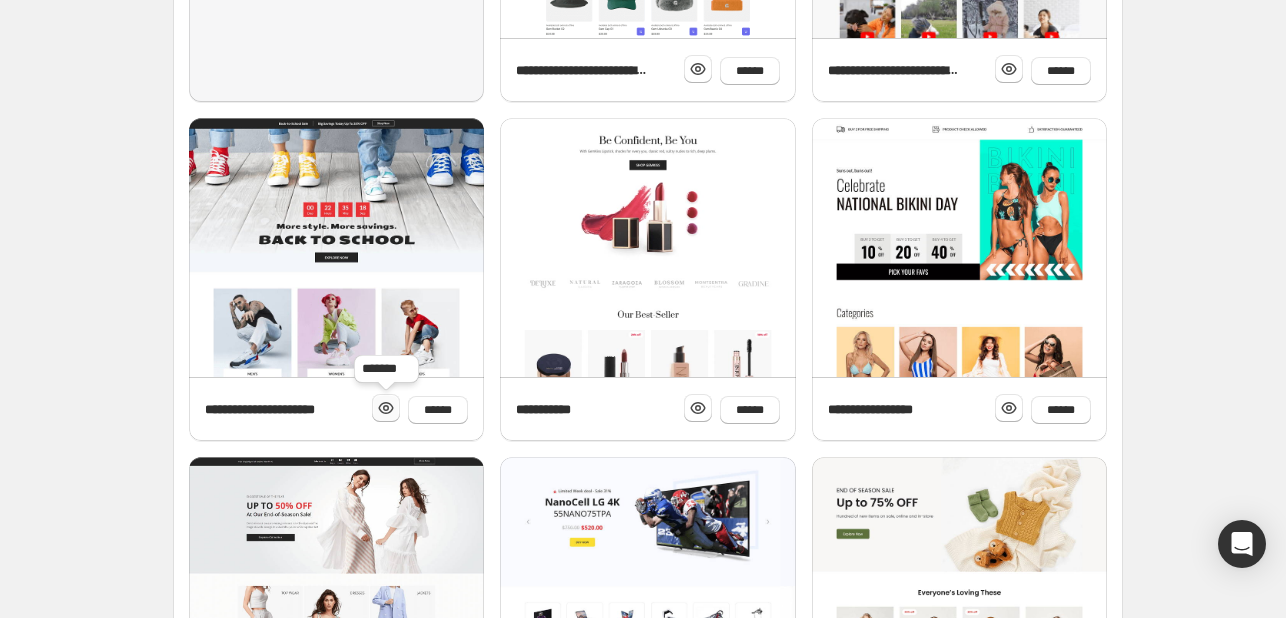 click 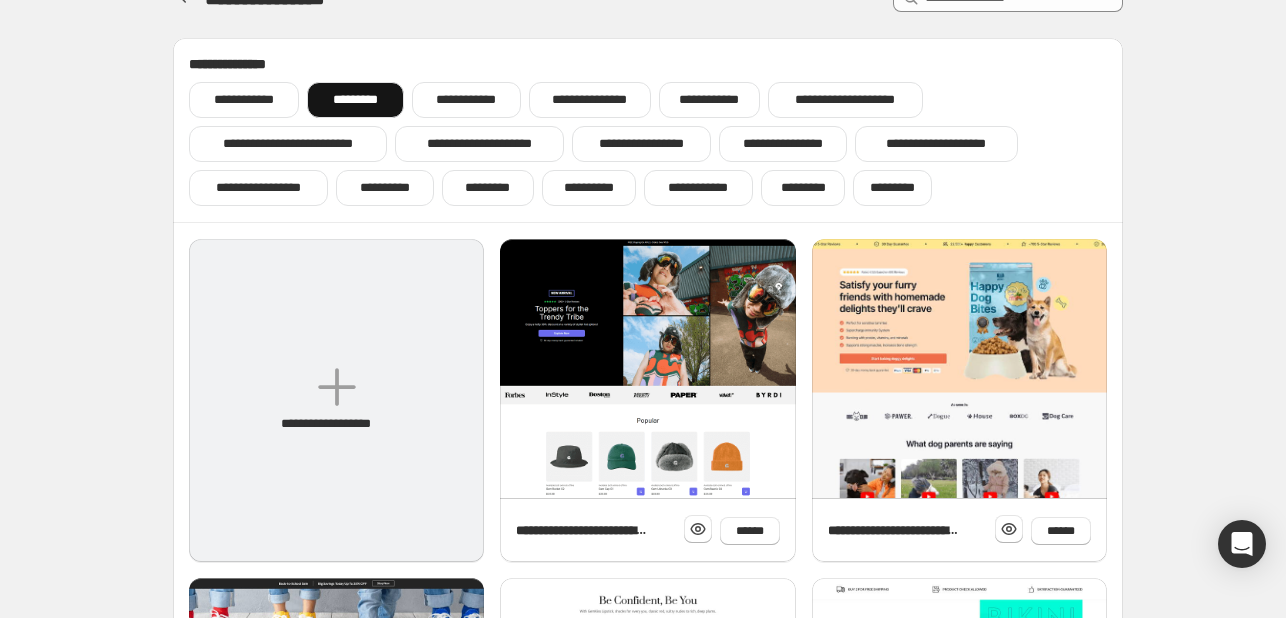 scroll, scrollTop: 0, scrollLeft: 0, axis: both 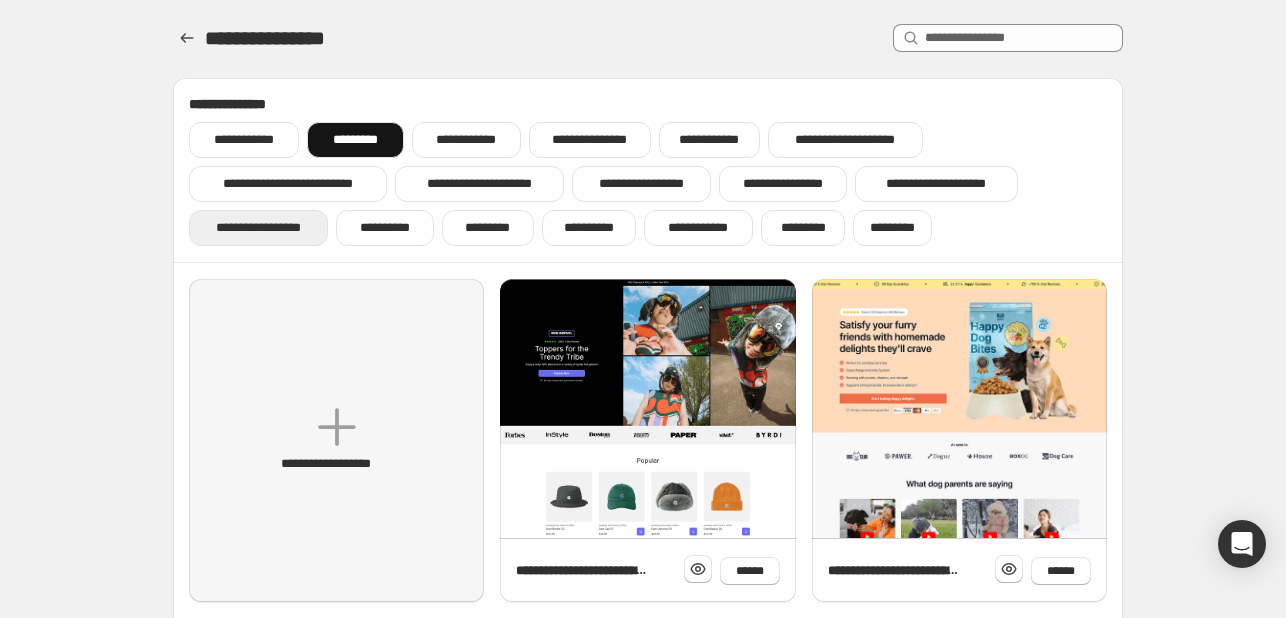 click on "**********" at bounding box center (258, 228) 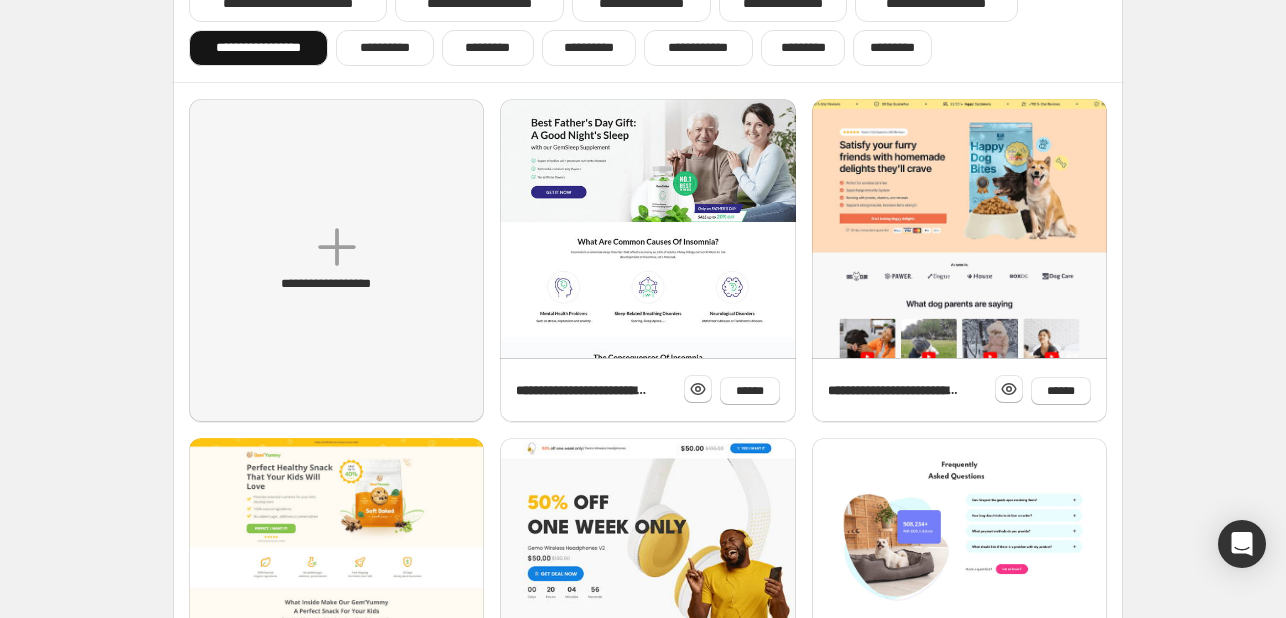 scroll, scrollTop: 0, scrollLeft: 0, axis: both 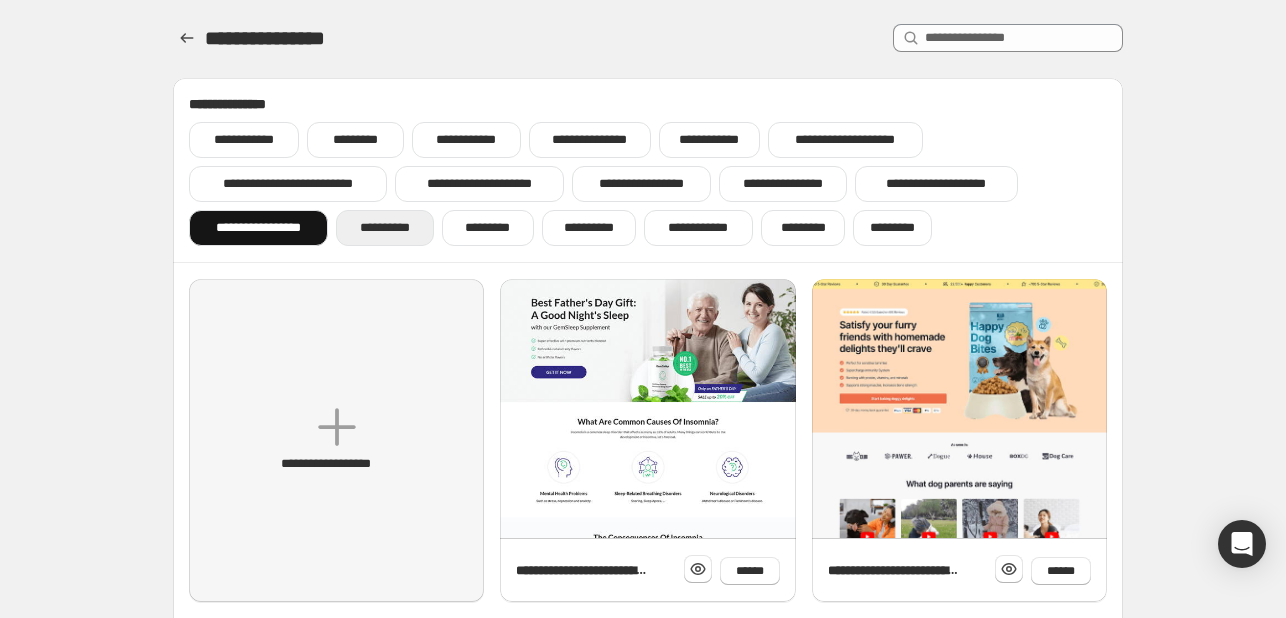 click on "**********" at bounding box center (384, 228) 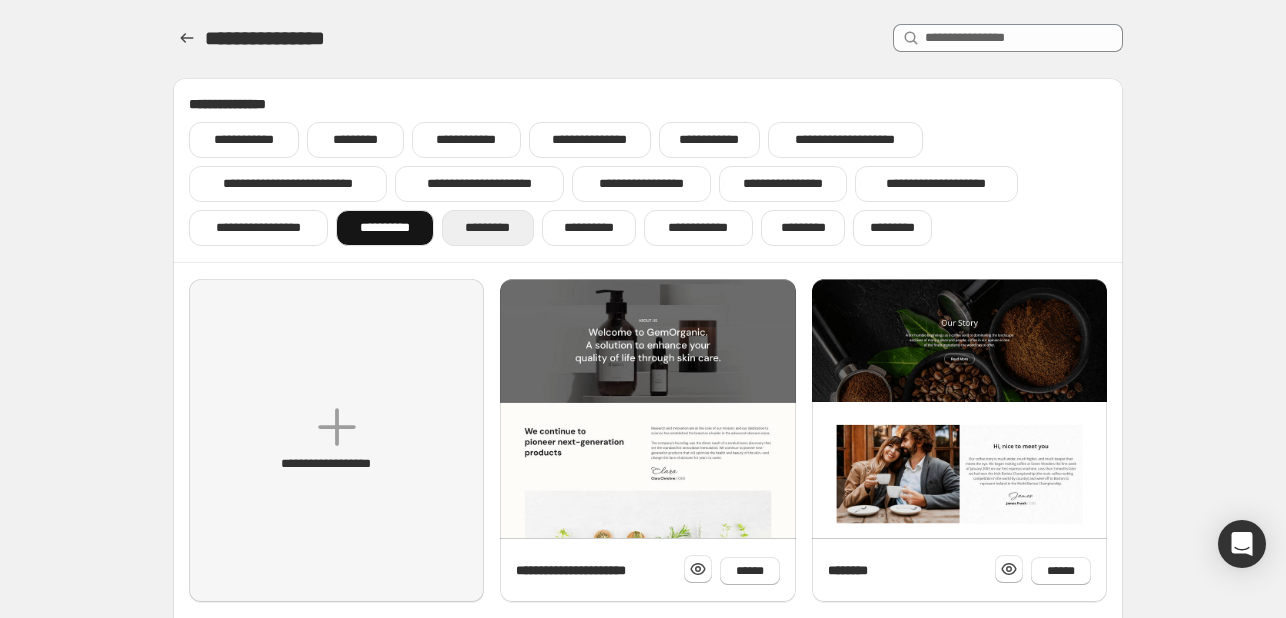 click on "*********" at bounding box center (488, 228) 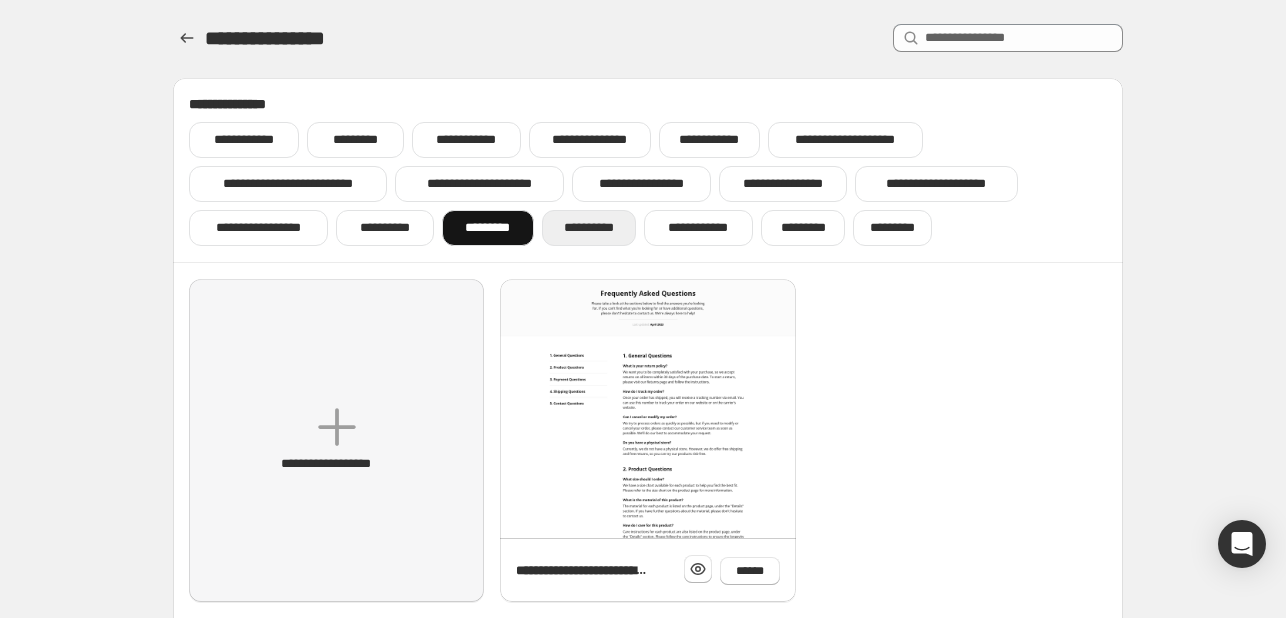 click on "**********" at bounding box center [589, 228] 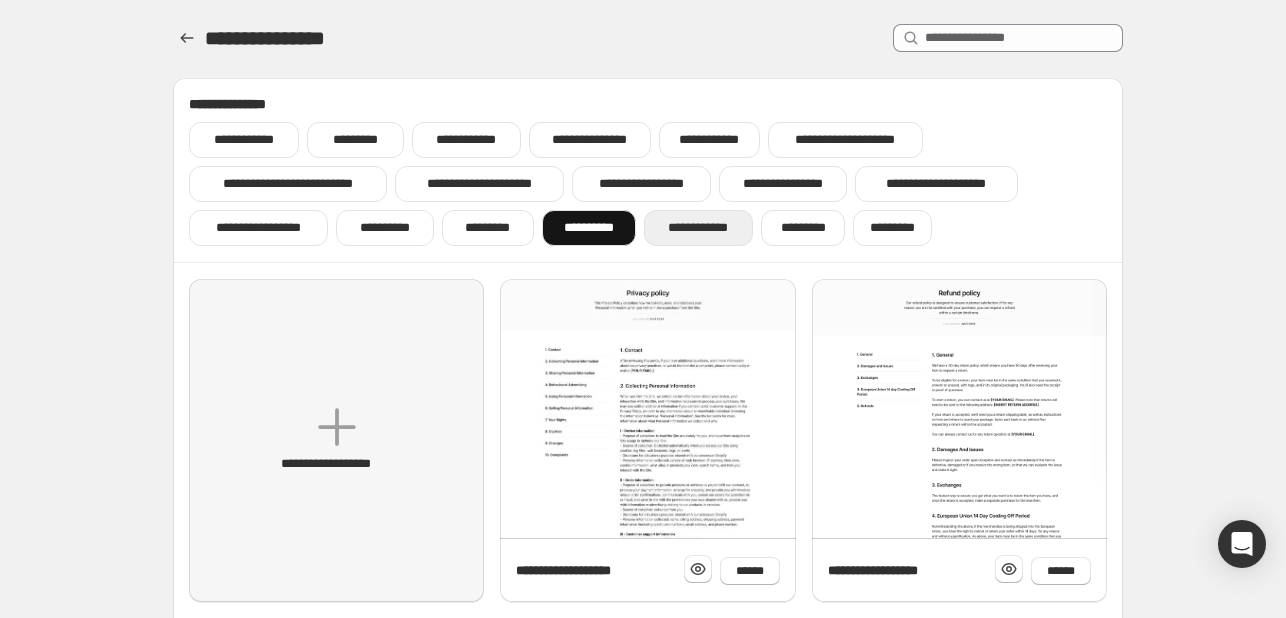 click on "**********" at bounding box center [698, 228] 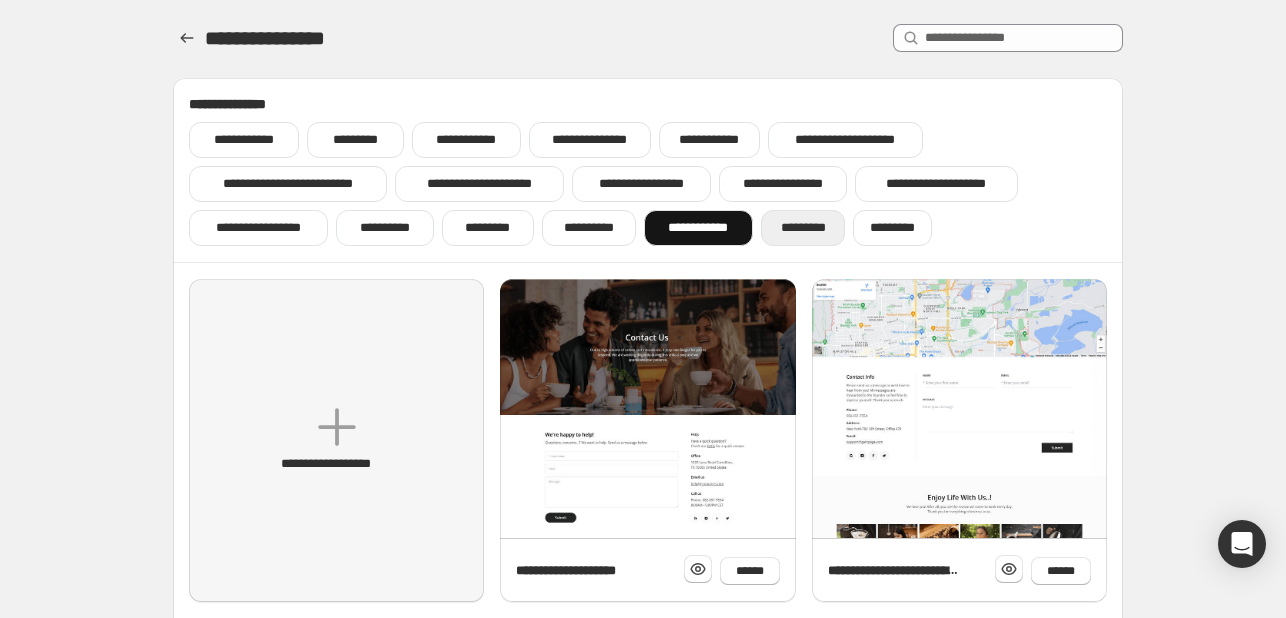 click on "*********" at bounding box center (803, 228) 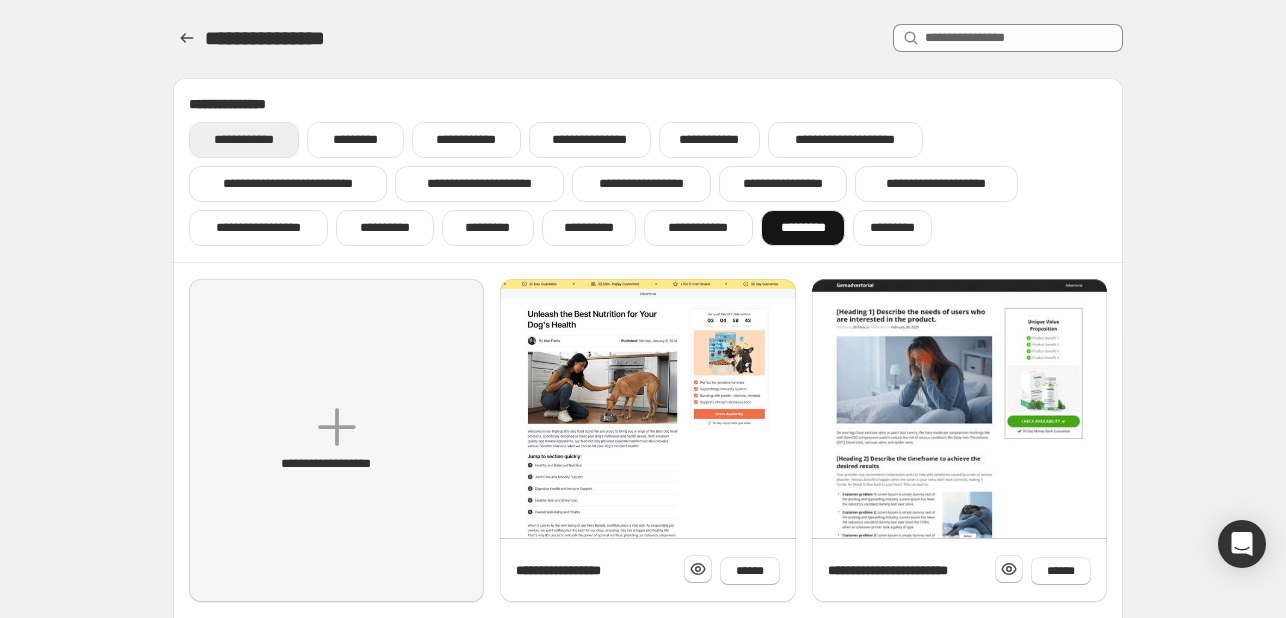 click on "**********" at bounding box center [244, 140] 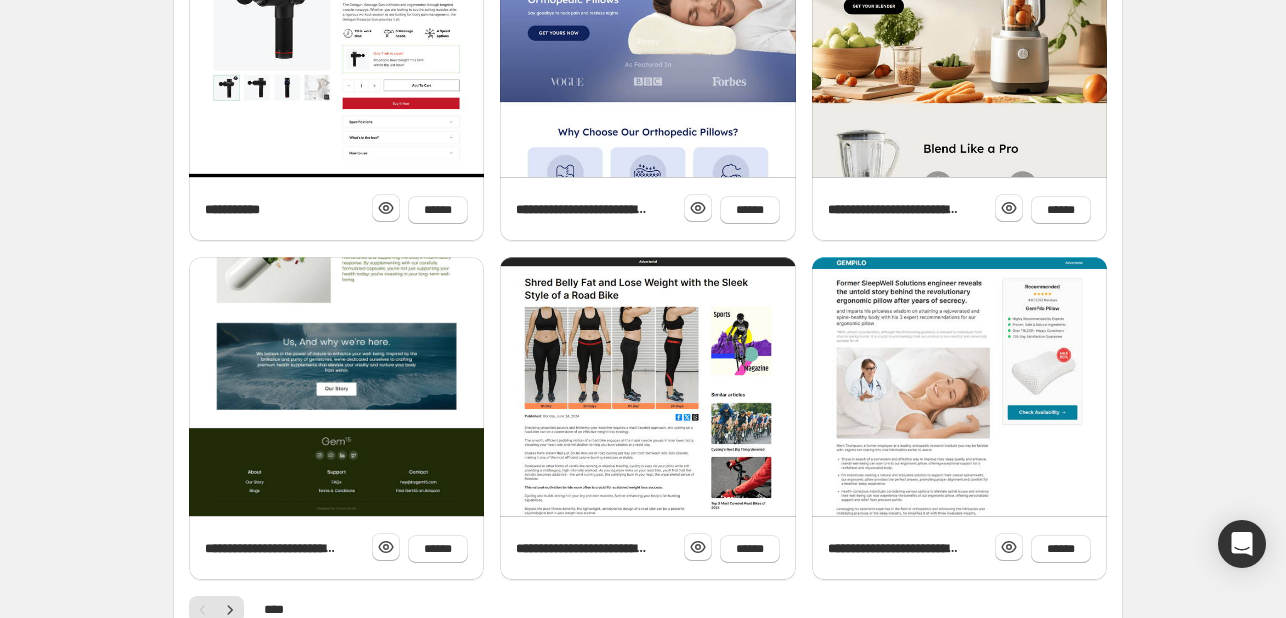 scroll, scrollTop: 822, scrollLeft: 0, axis: vertical 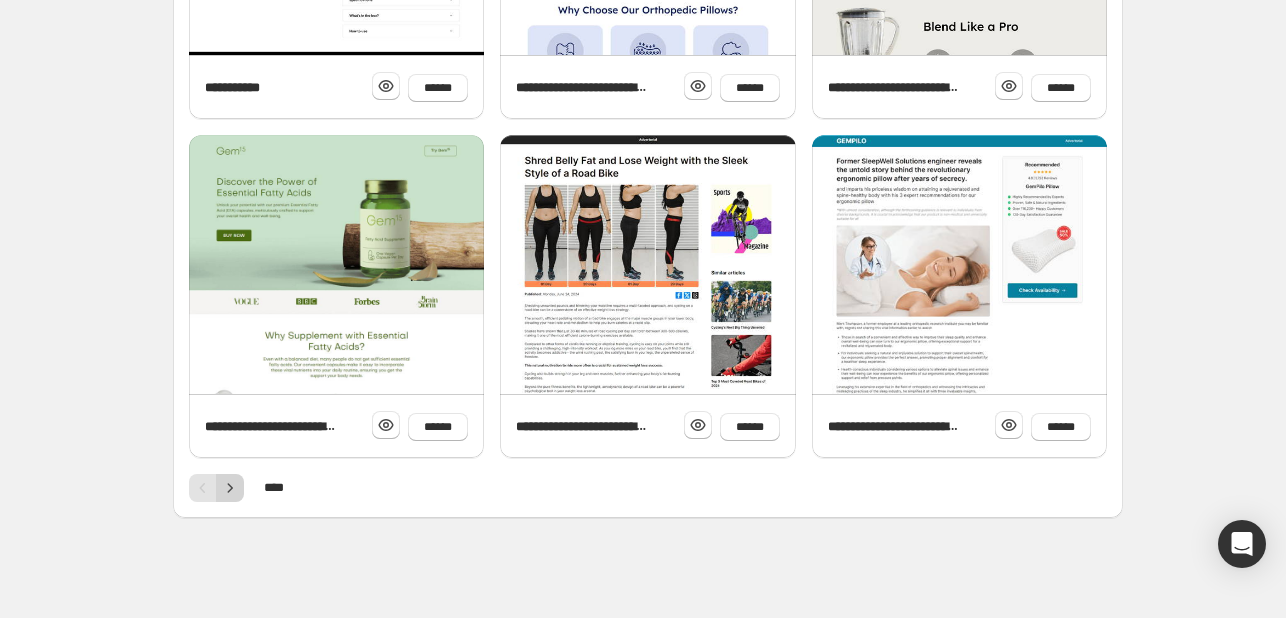 click 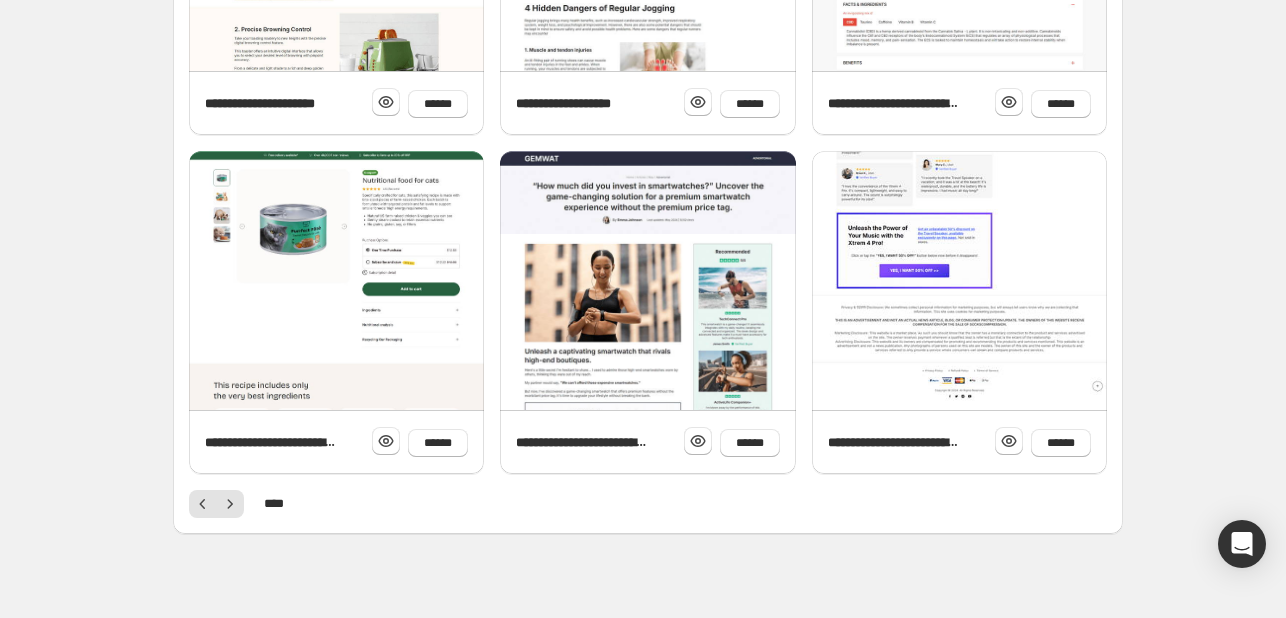 scroll, scrollTop: 822, scrollLeft: 0, axis: vertical 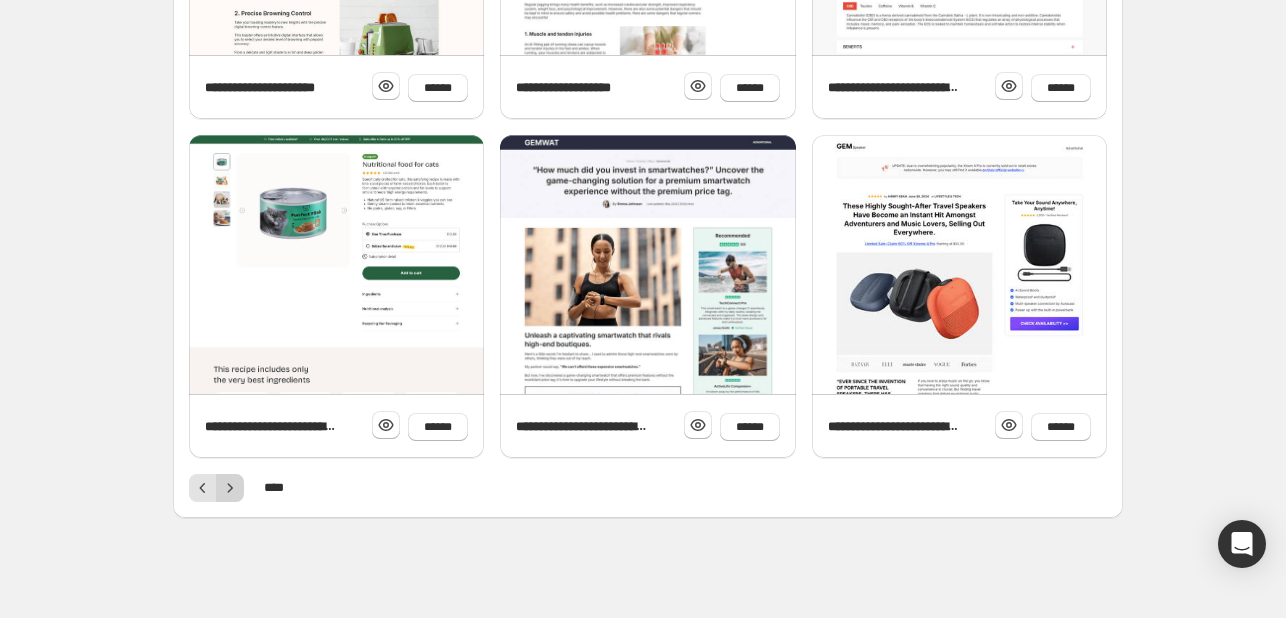 click 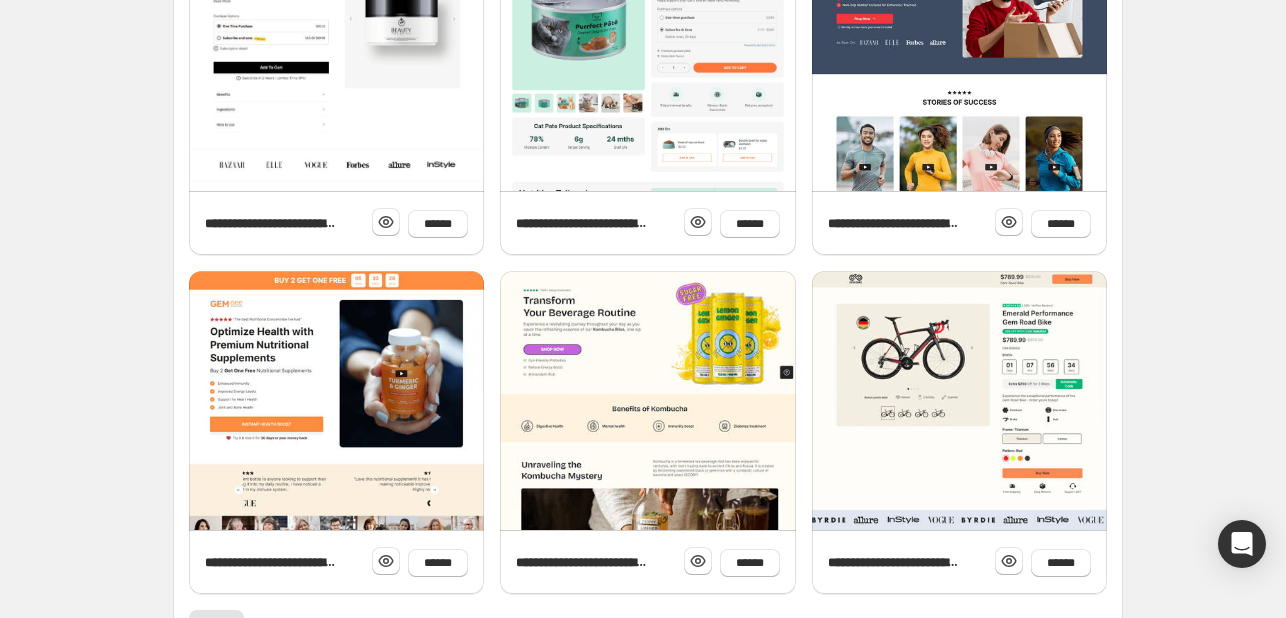 scroll, scrollTop: 800, scrollLeft: 0, axis: vertical 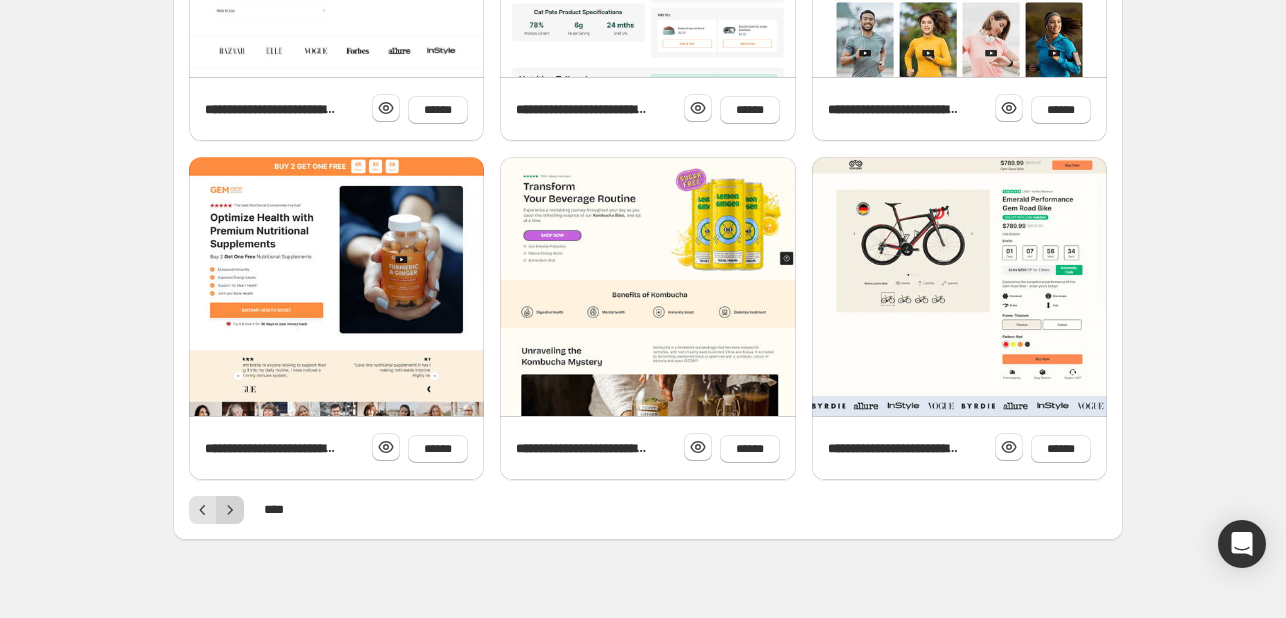 click 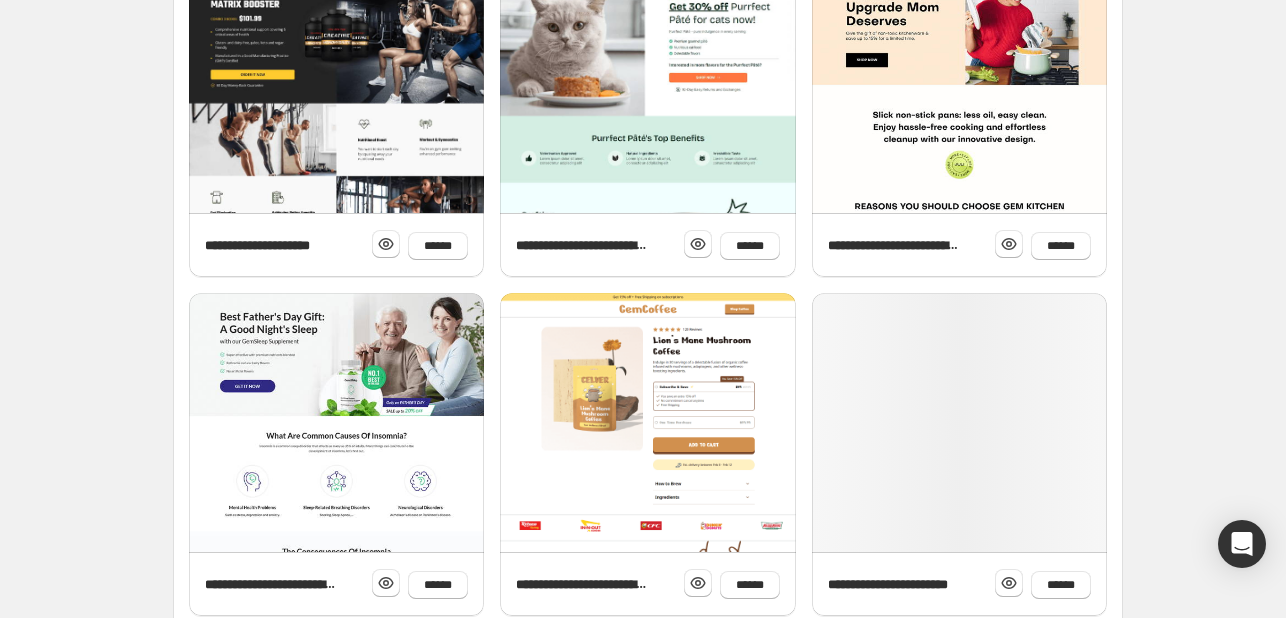 scroll, scrollTop: 700, scrollLeft: 0, axis: vertical 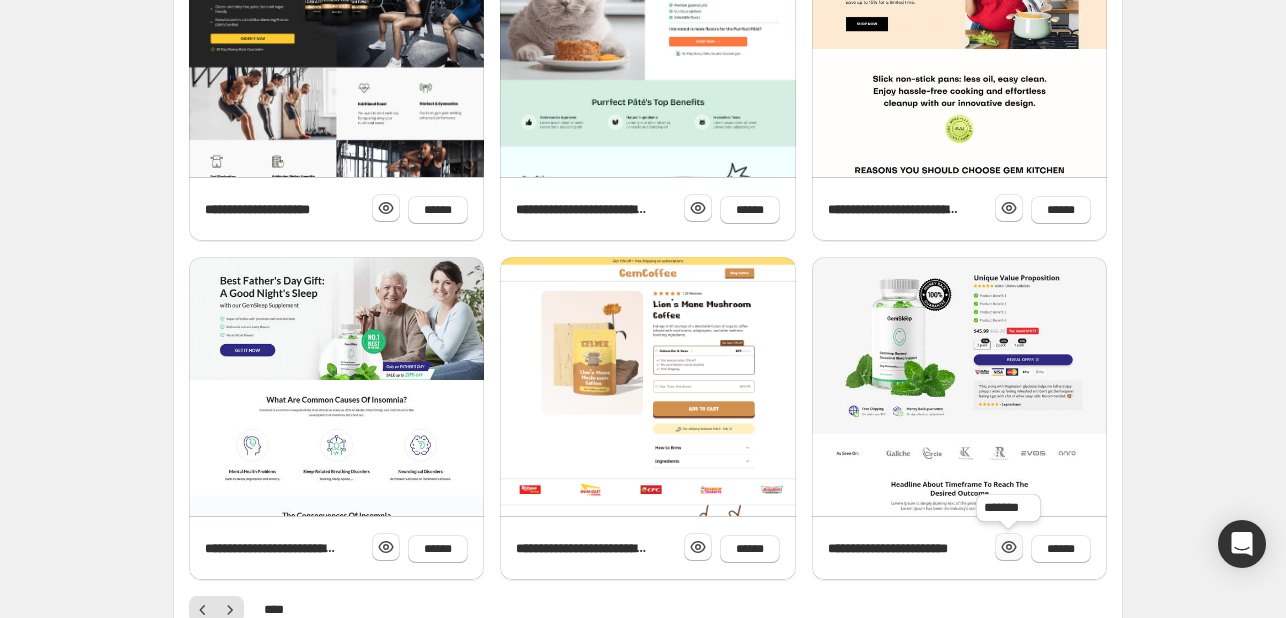 click 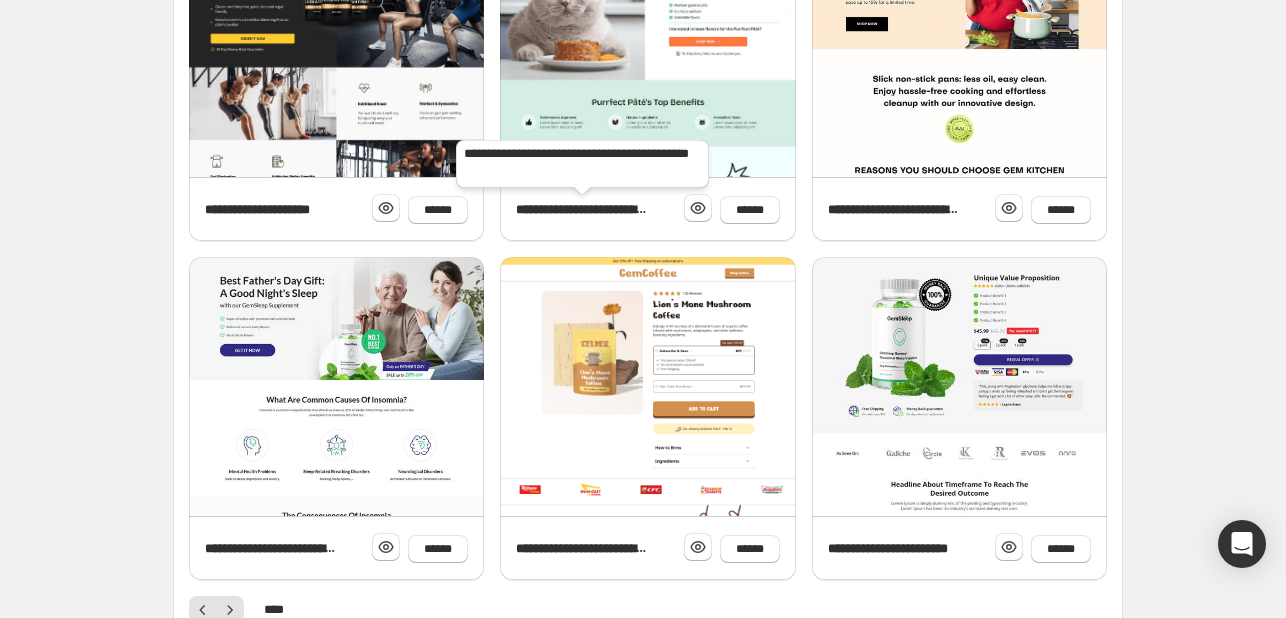 scroll, scrollTop: 0, scrollLeft: 0, axis: both 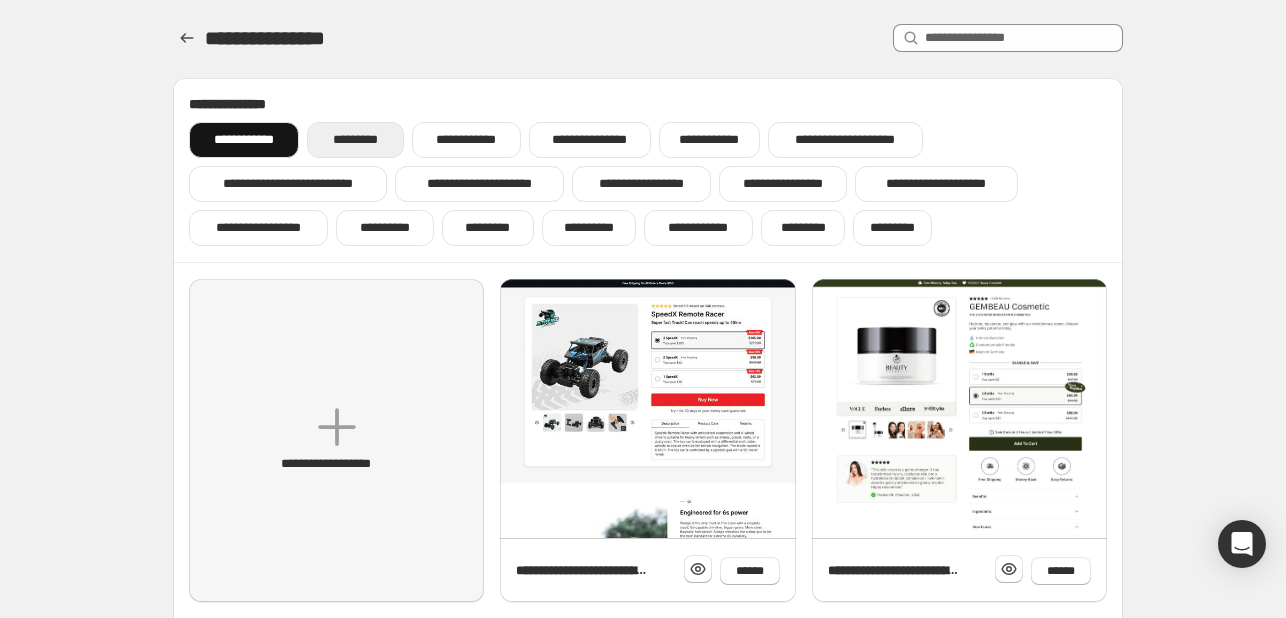 click on "*********" at bounding box center (355, 140) 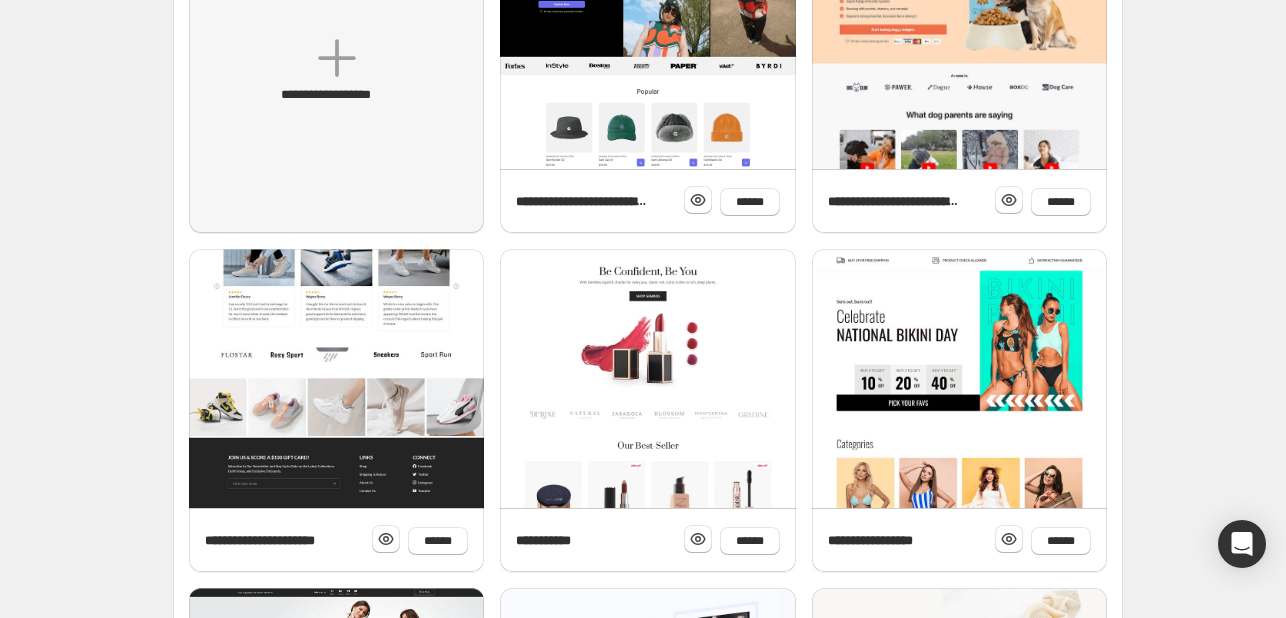 scroll, scrollTop: 400, scrollLeft: 0, axis: vertical 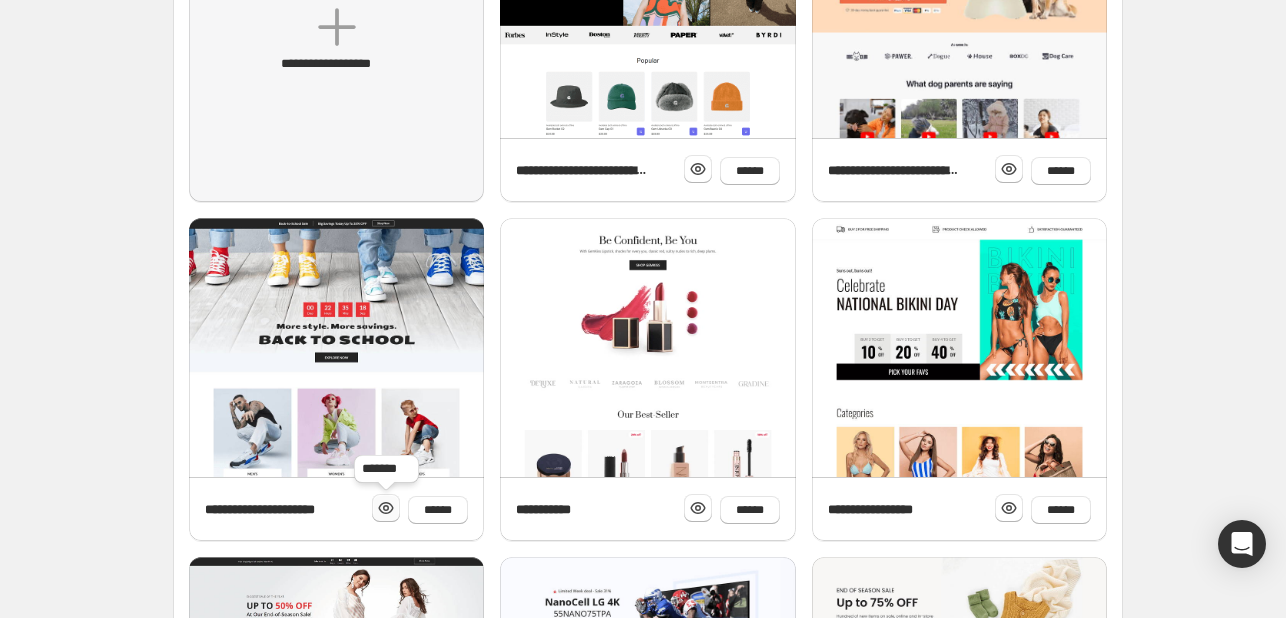 click 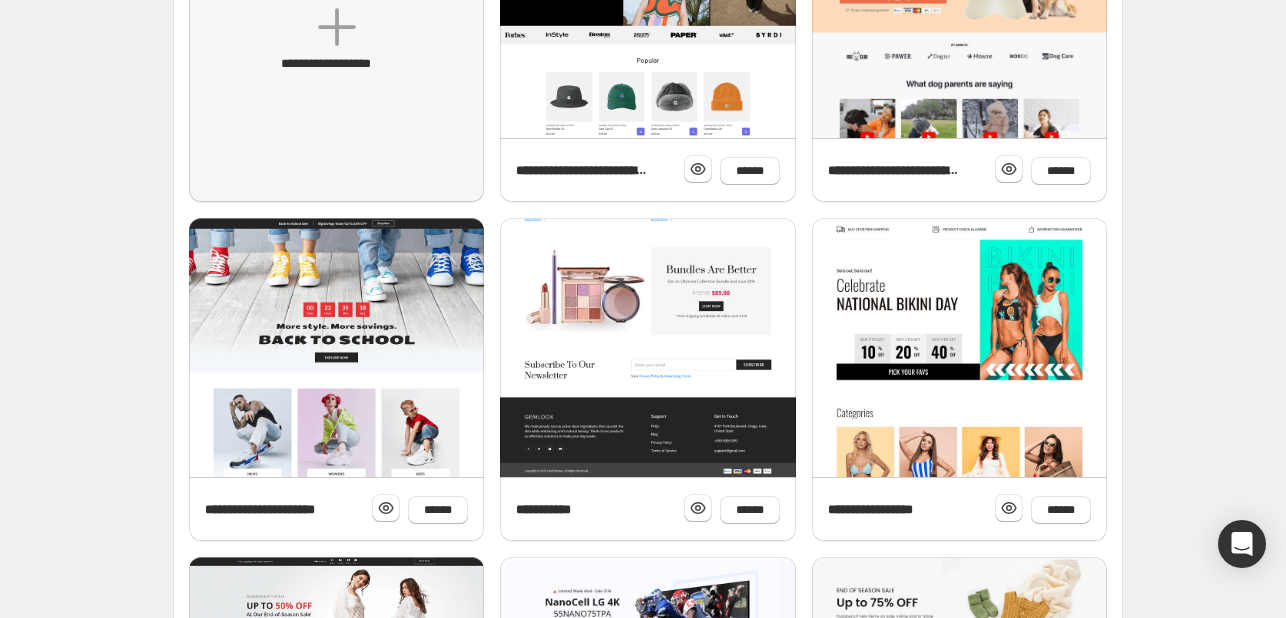 scroll, scrollTop: 0, scrollLeft: 0, axis: both 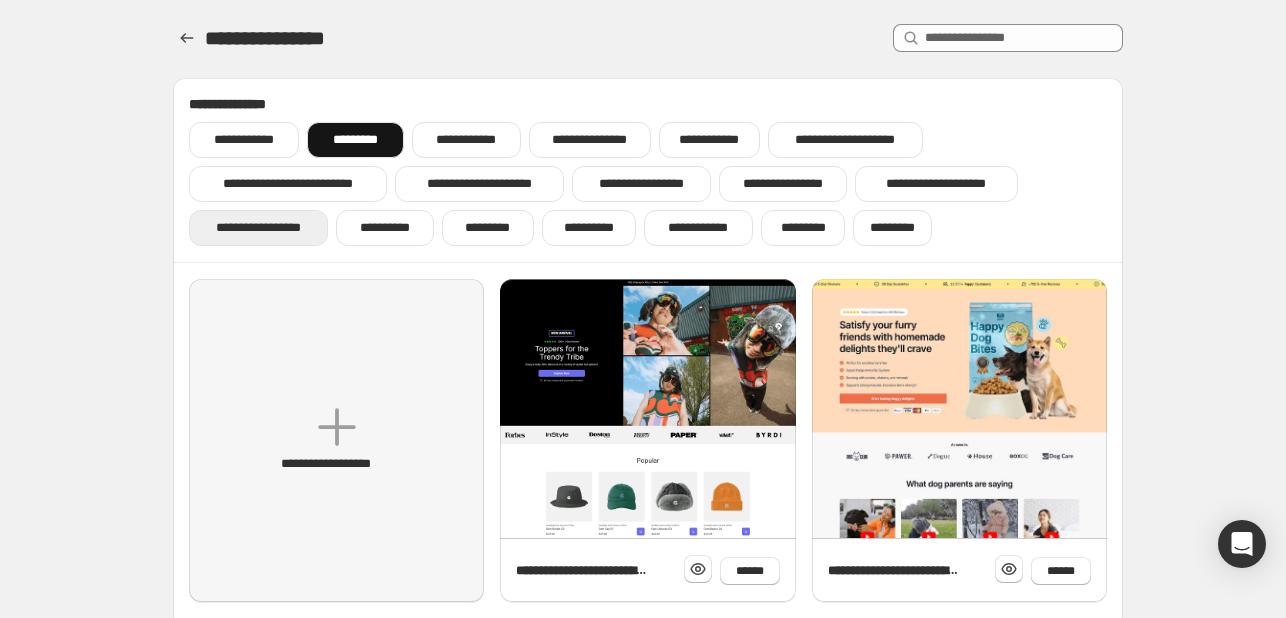 click on "**********" at bounding box center [258, 228] 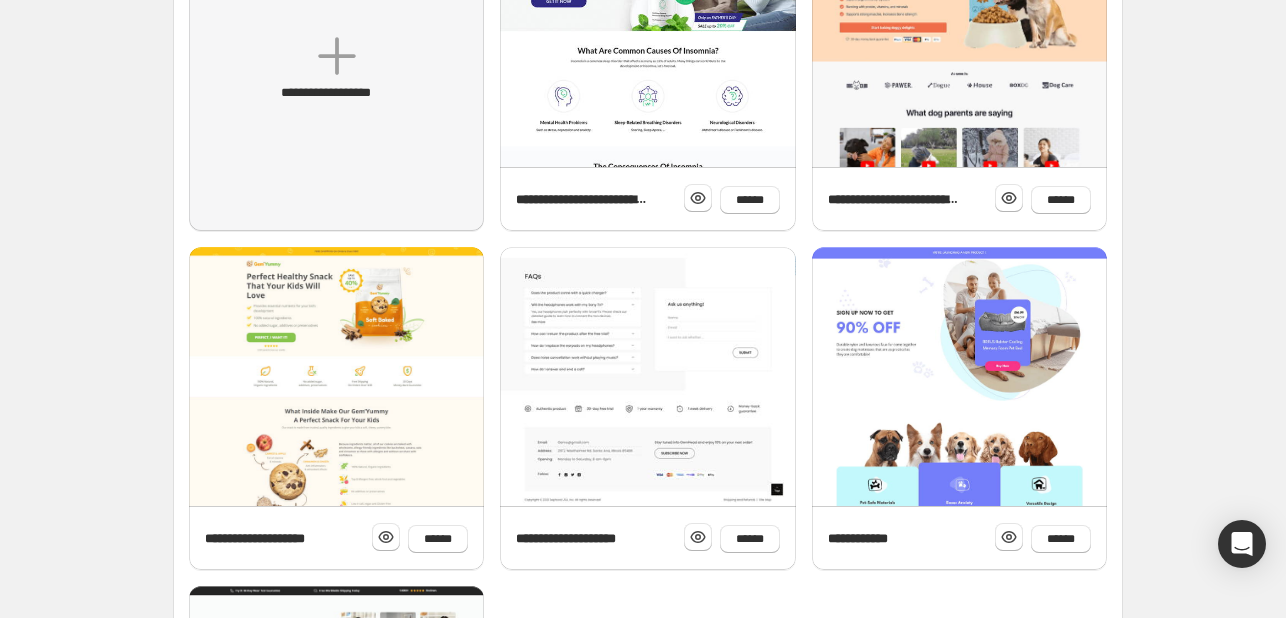 scroll, scrollTop: 400, scrollLeft: 0, axis: vertical 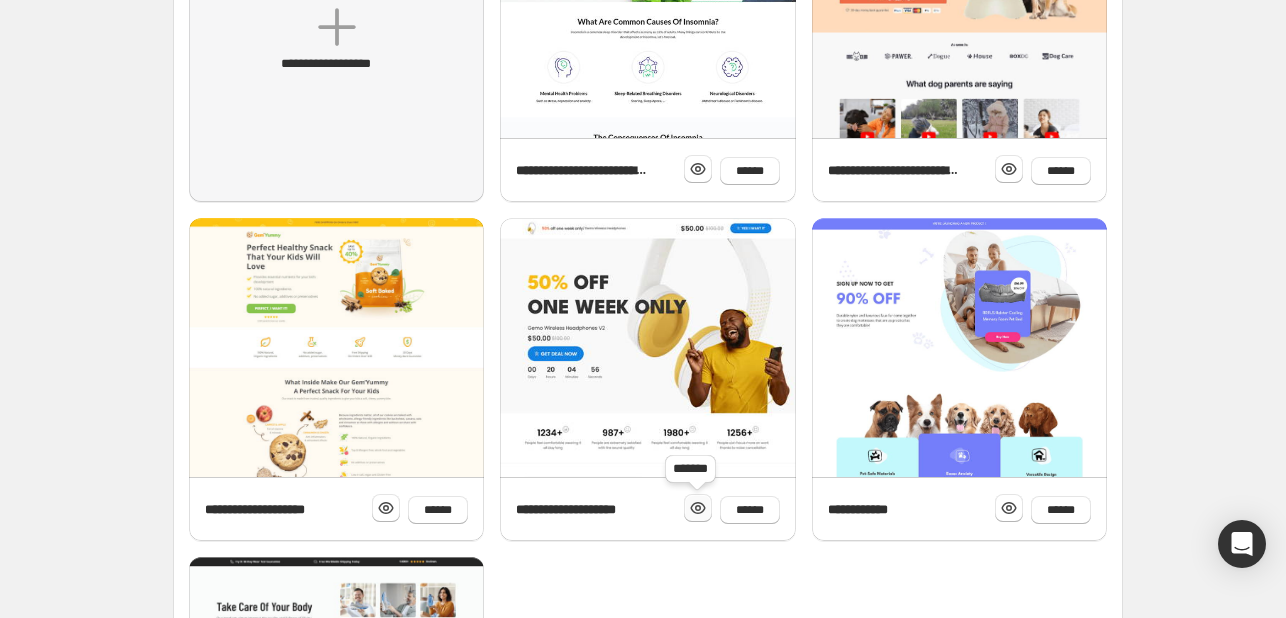click 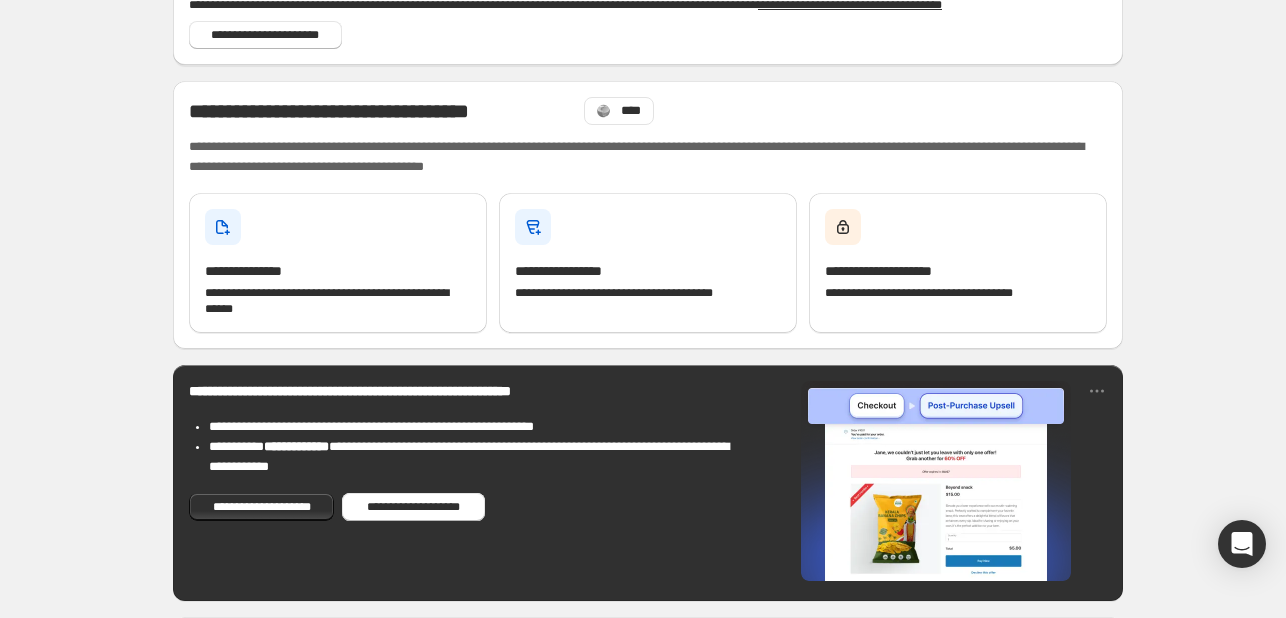 scroll, scrollTop: 300, scrollLeft: 0, axis: vertical 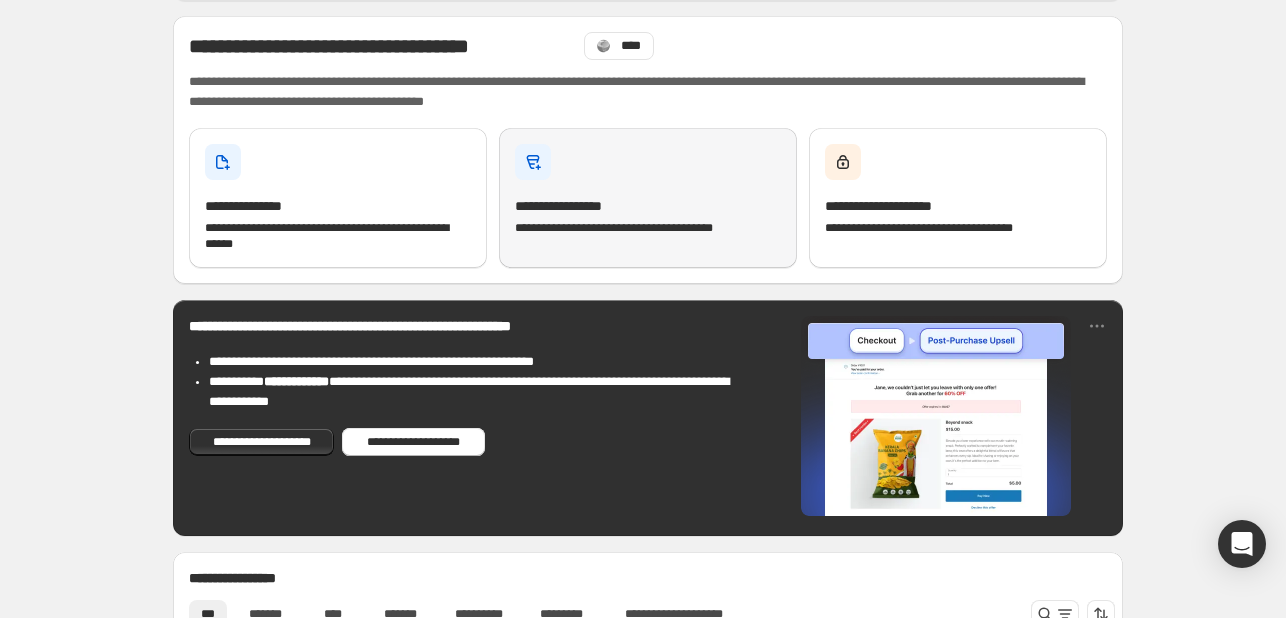 click on "**********" at bounding box center (576, 206) 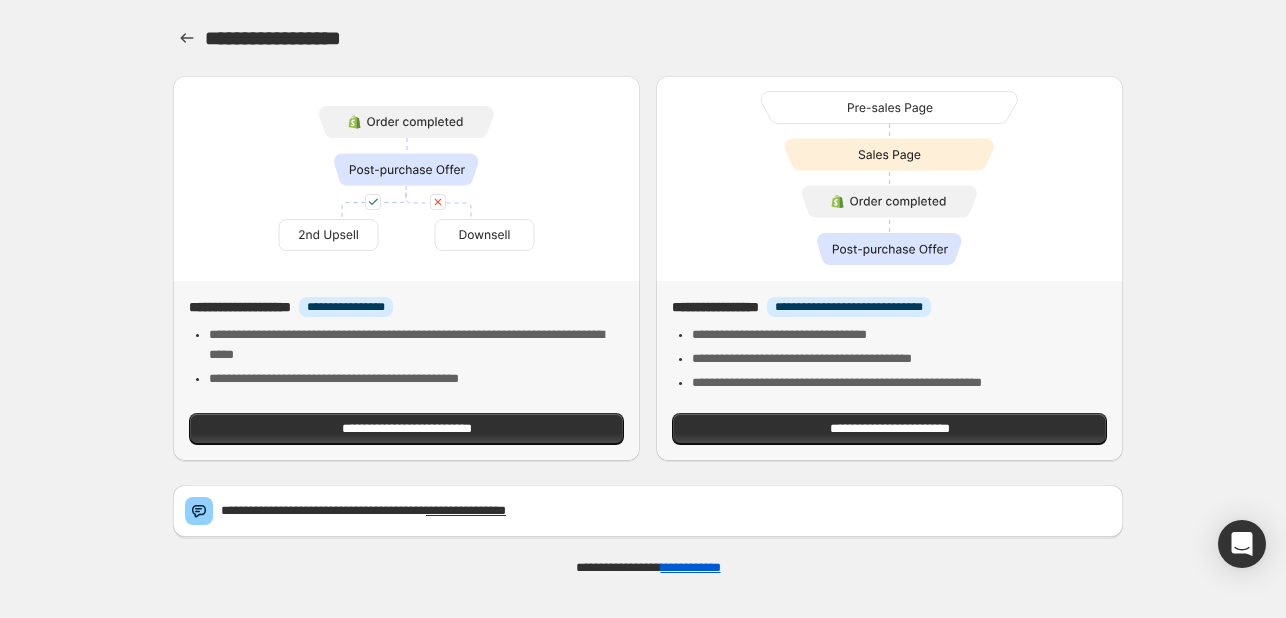 scroll, scrollTop: 0, scrollLeft: 0, axis: both 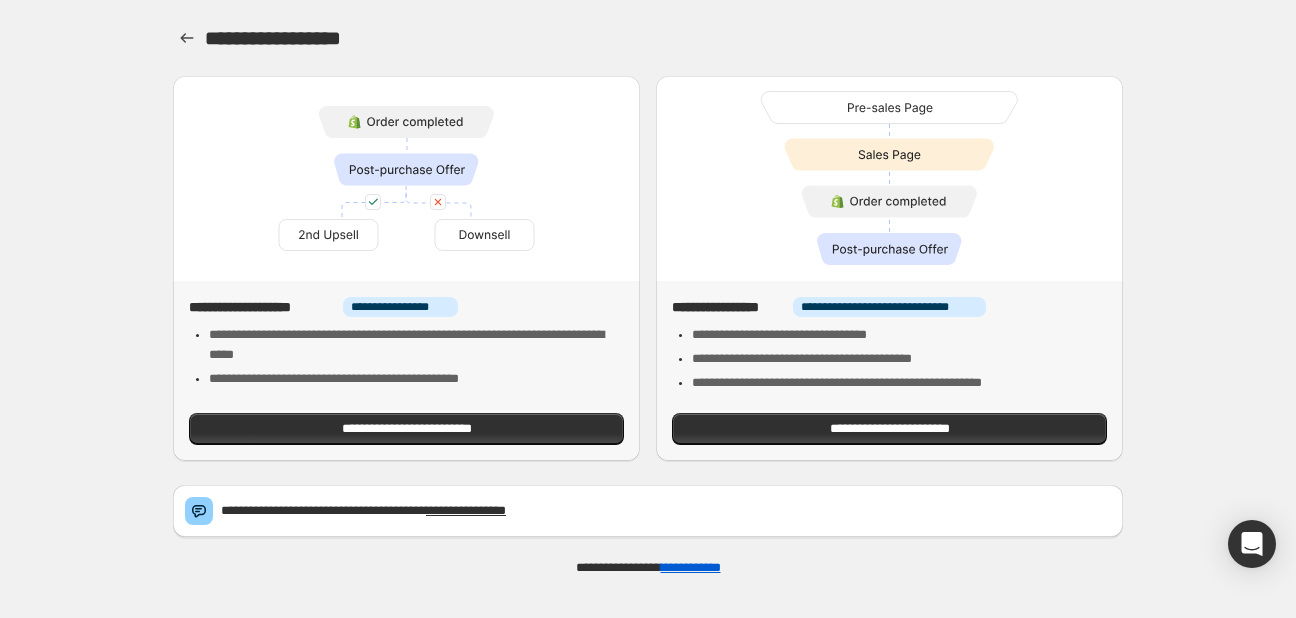 drag, startPoint x: 737, startPoint y: 97, endPoint x: 972, endPoint y: 257, distance: 284.2974 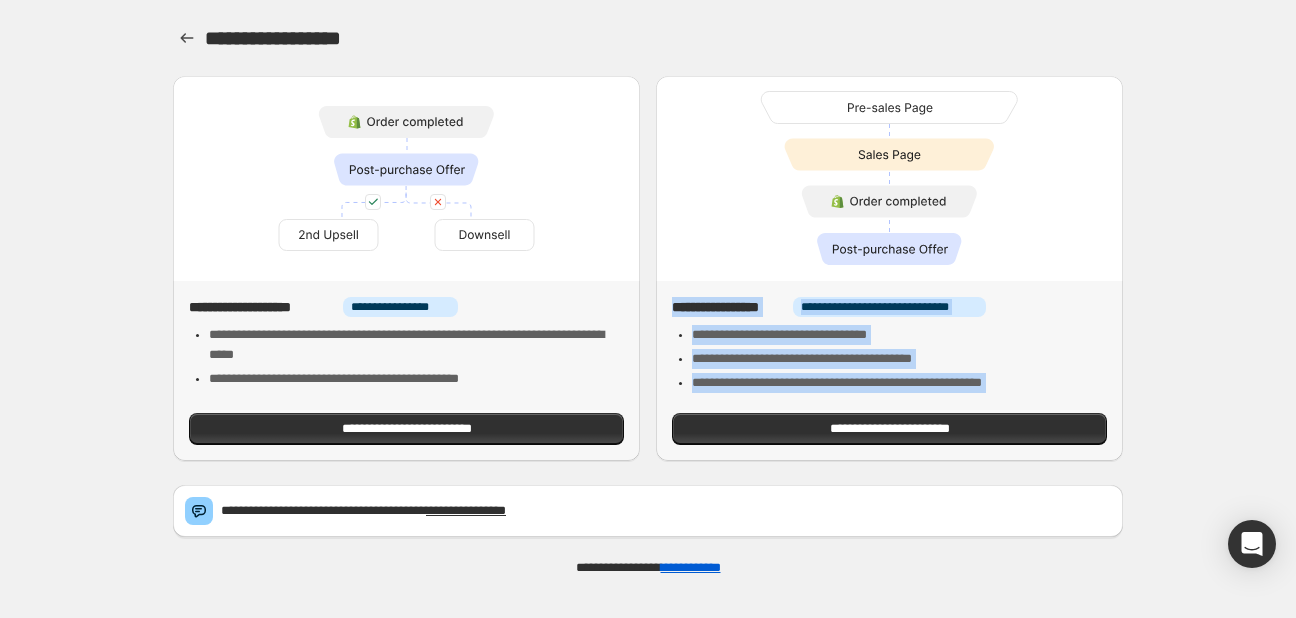 drag, startPoint x: 670, startPoint y: 308, endPoint x: 1105, endPoint y: 411, distance: 447.02795 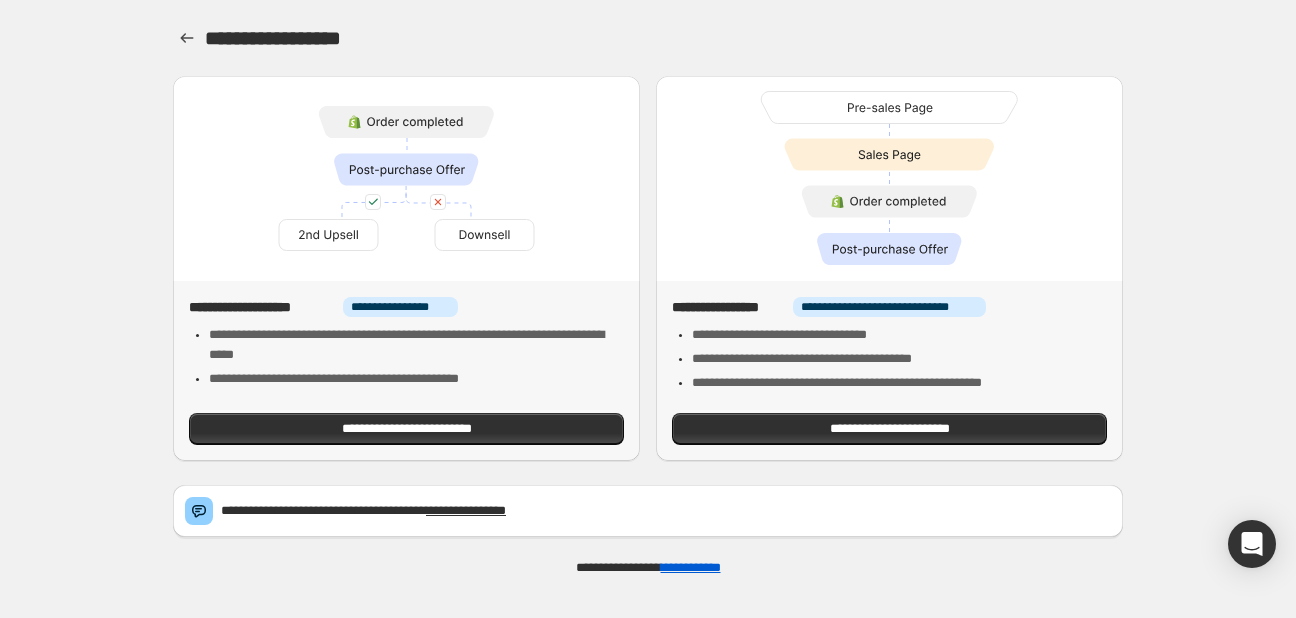 drag, startPoint x: 844, startPoint y: 112, endPoint x: 978, endPoint y: 97, distance: 134.83694 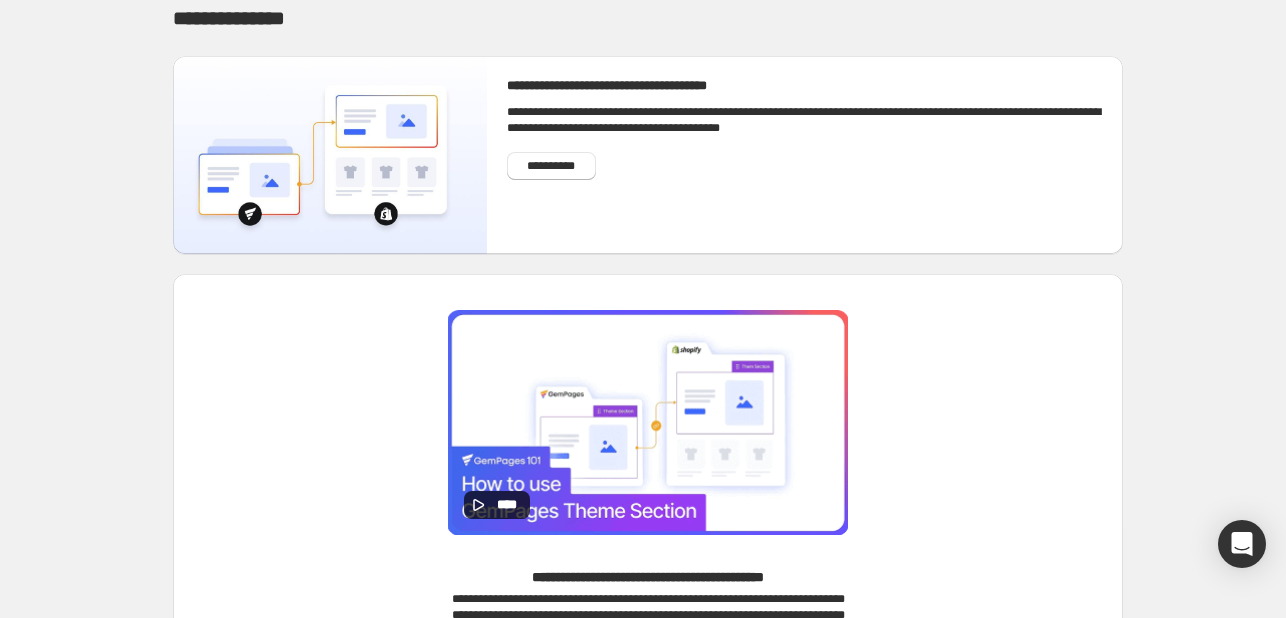 scroll, scrollTop: 0, scrollLeft: 0, axis: both 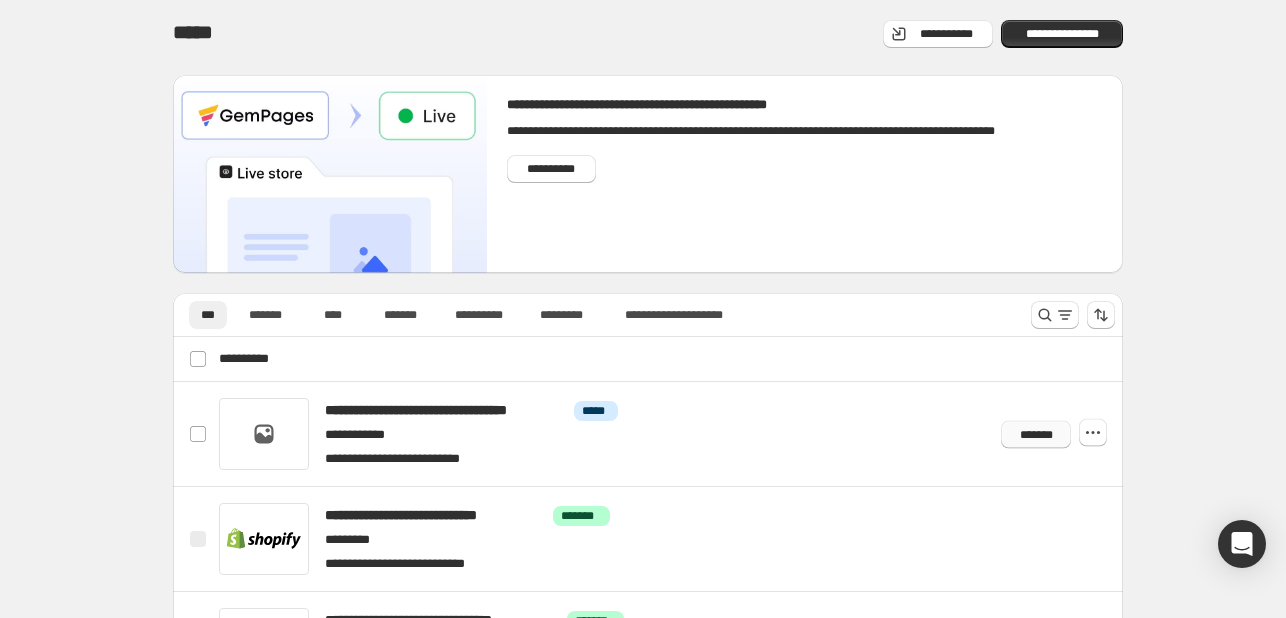 click on "*******" at bounding box center (1036, 434) 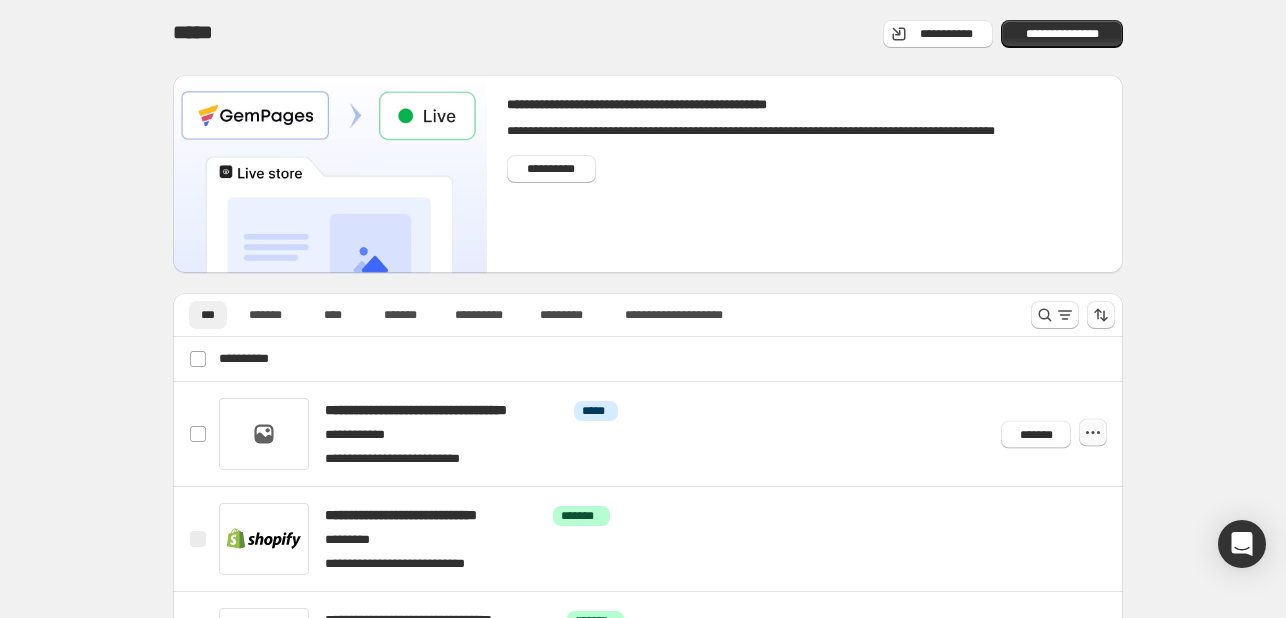 click 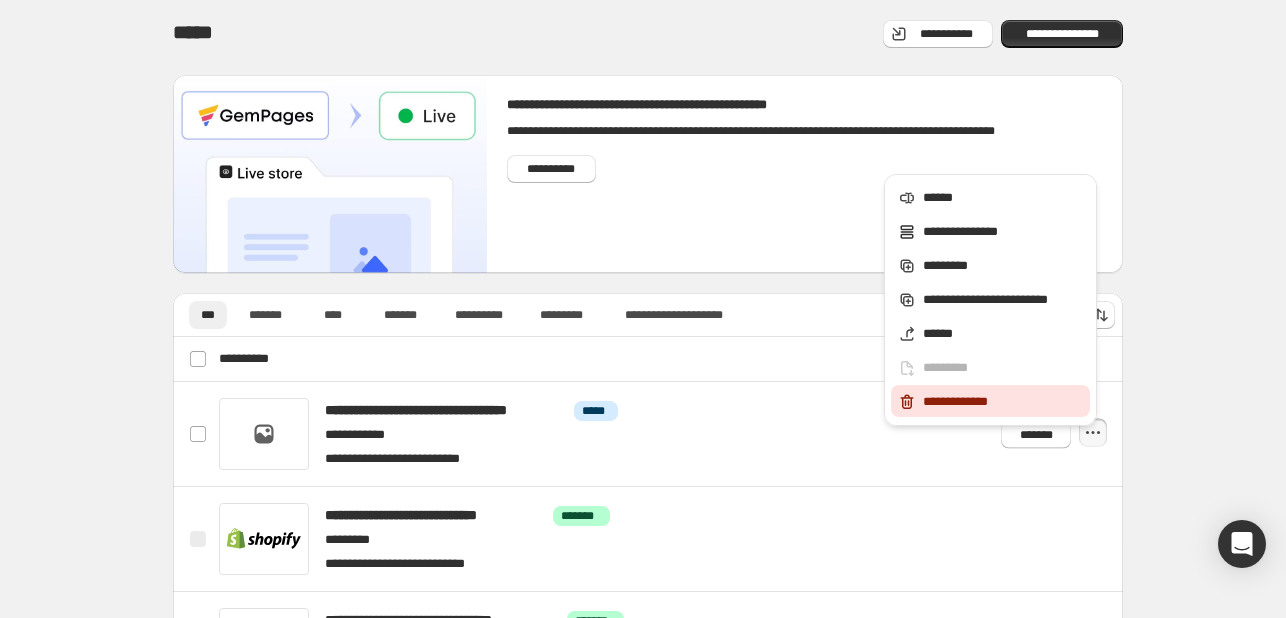click on "**********" at bounding box center [1003, 402] 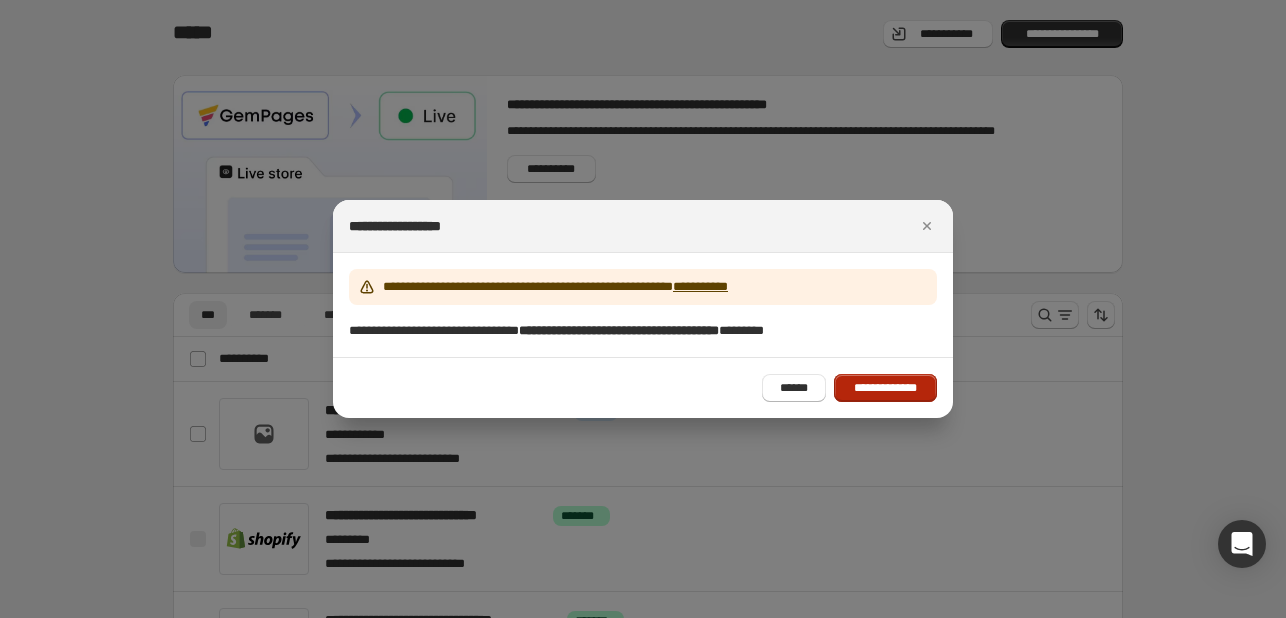click on "**********" at bounding box center (885, 388) 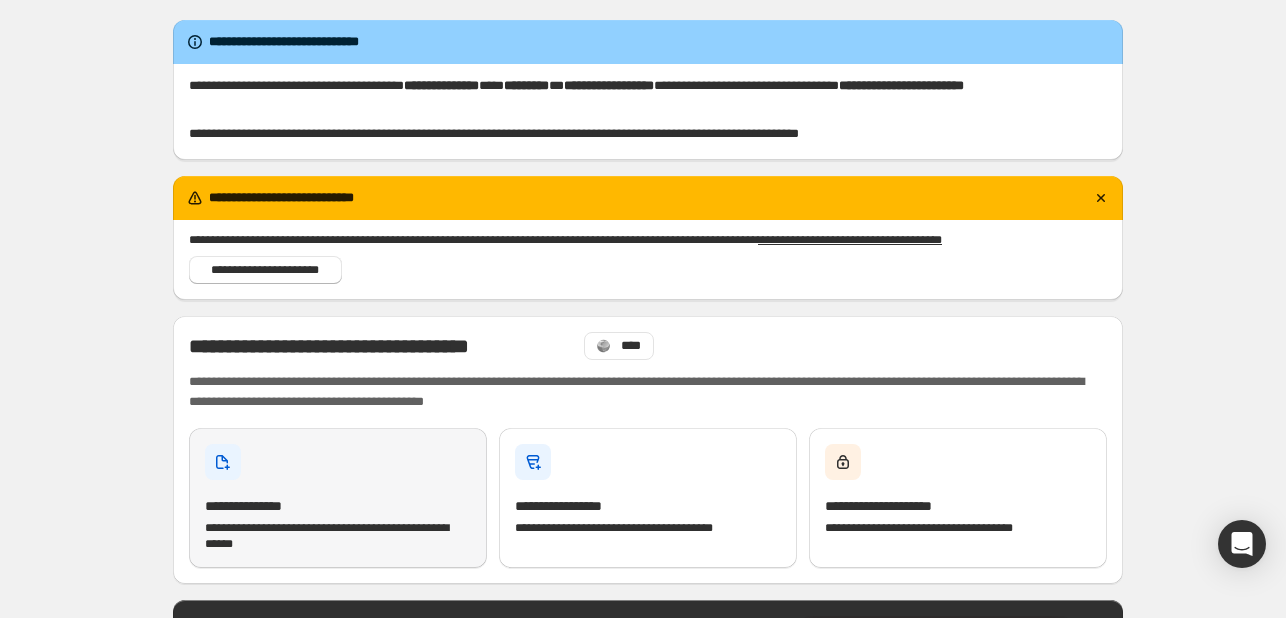 click on "**********" at bounding box center [338, 498] 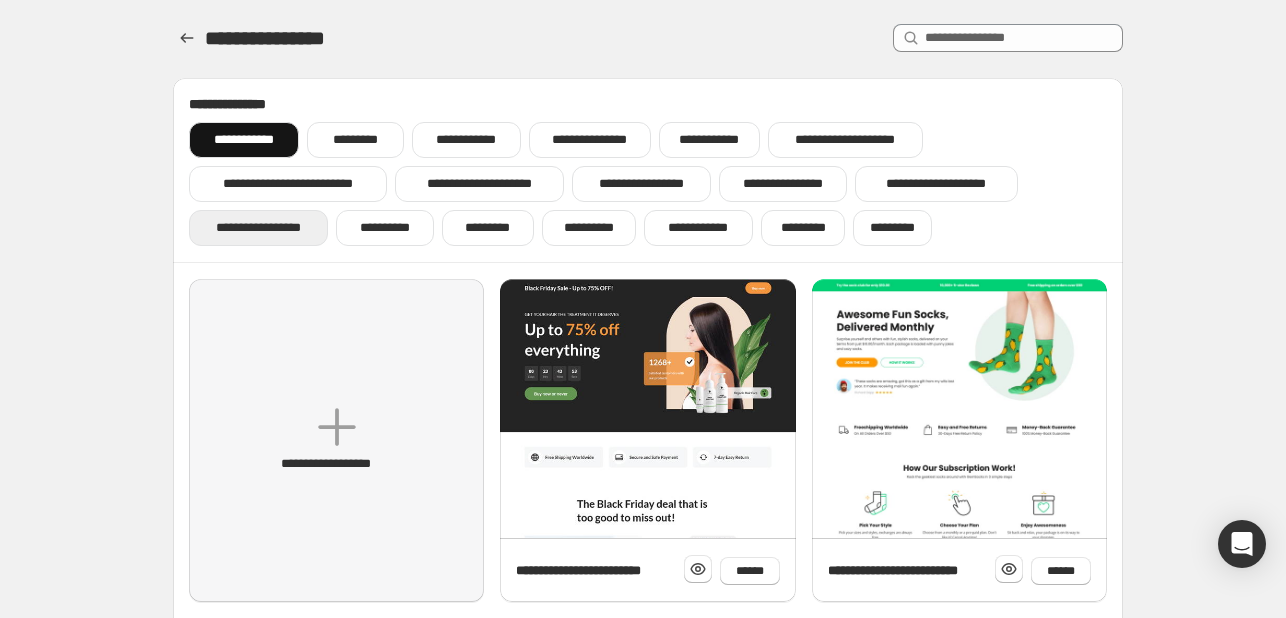 click on "**********" at bounding box center (258, 228) 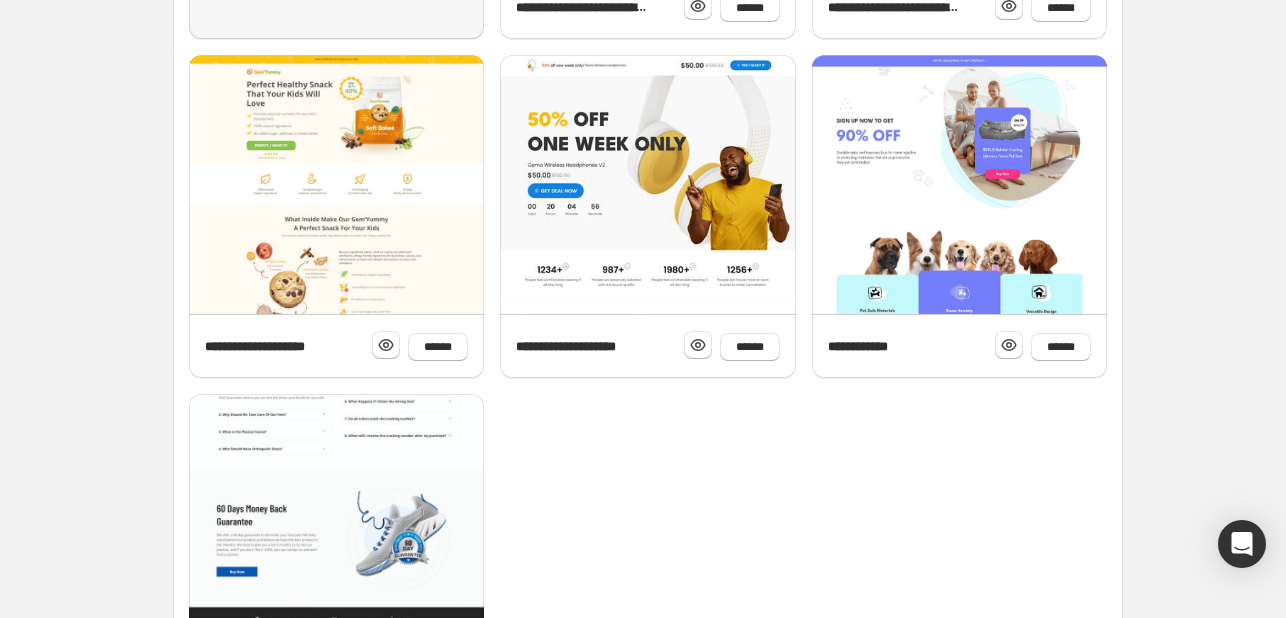 scroll, scrollTop: 0, scrollLeft: 0, axis: both 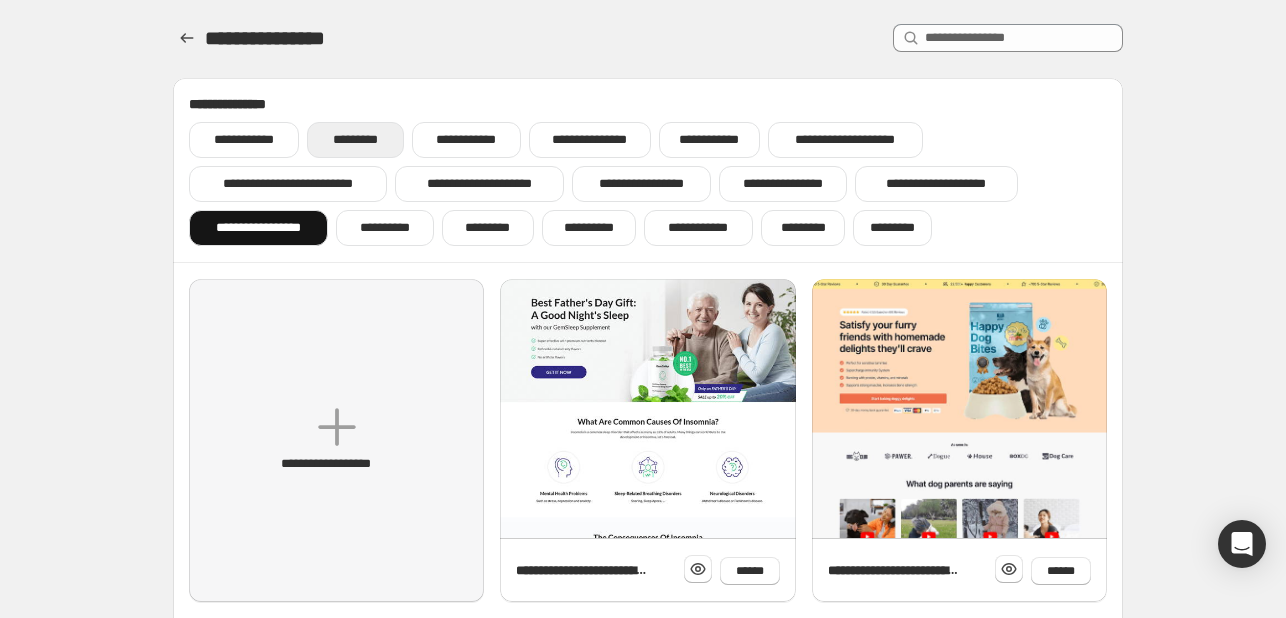 click on "*********" at bounding box center [355, 140] 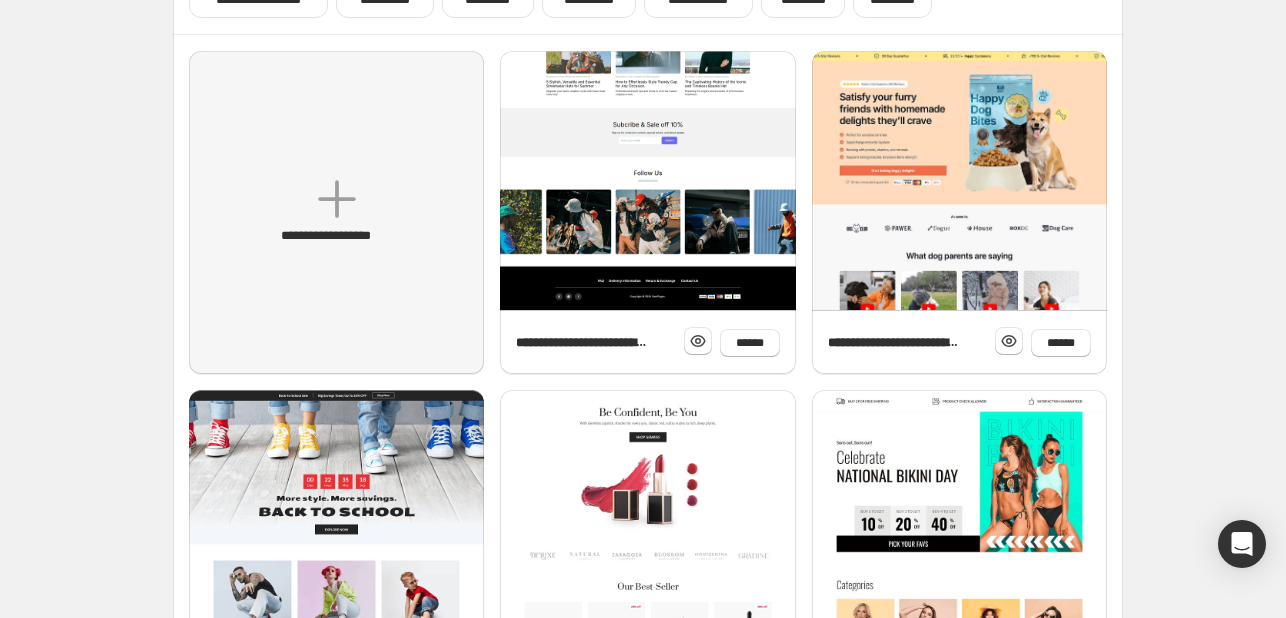 scroll, scrollTop: 300, scrollLeft: 0, axis: vertical 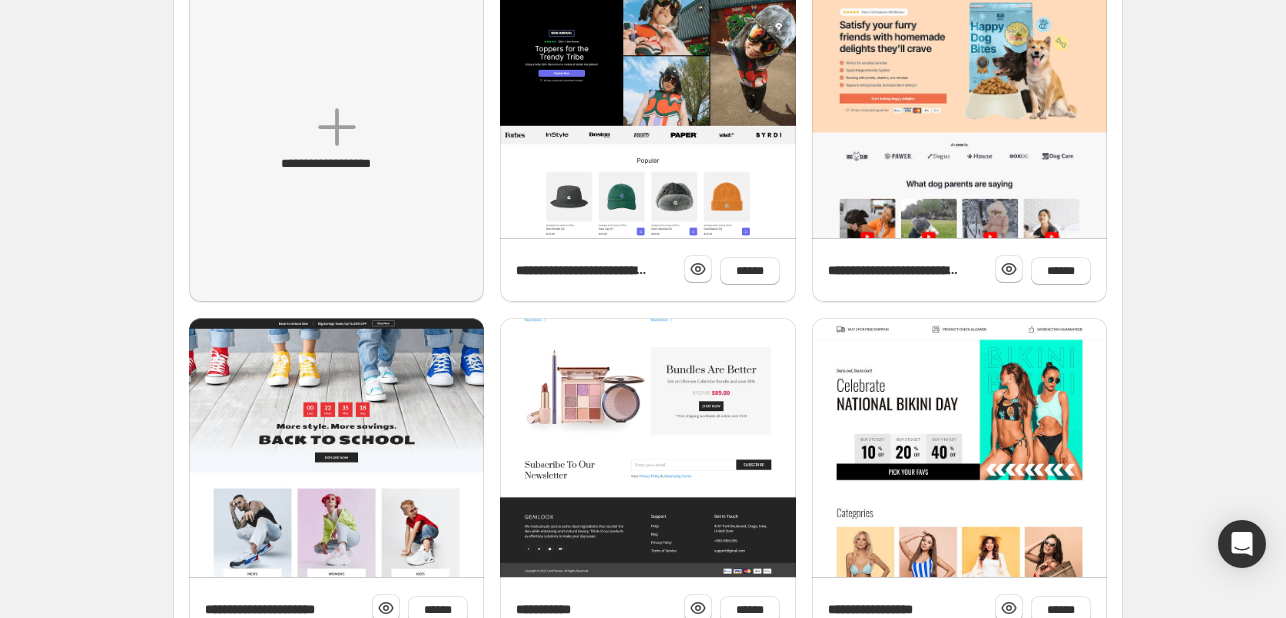 click at bounding box center [647, 45] 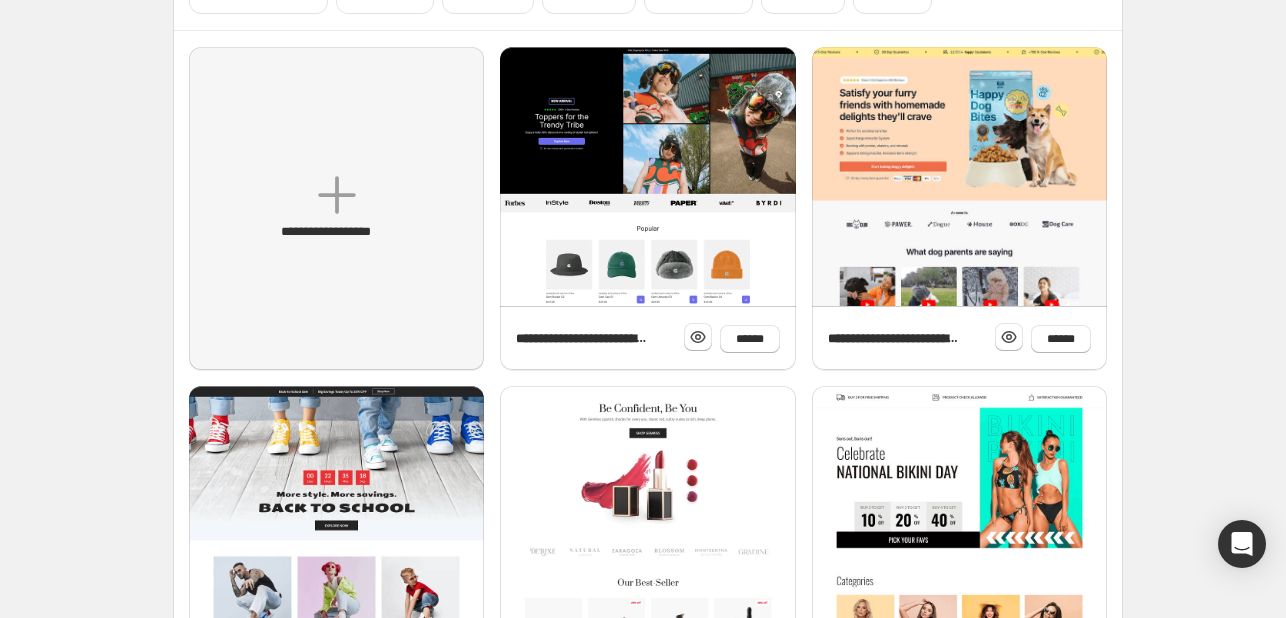 scroll, scrollTop: 0, scrollLeft: 0, axis: both 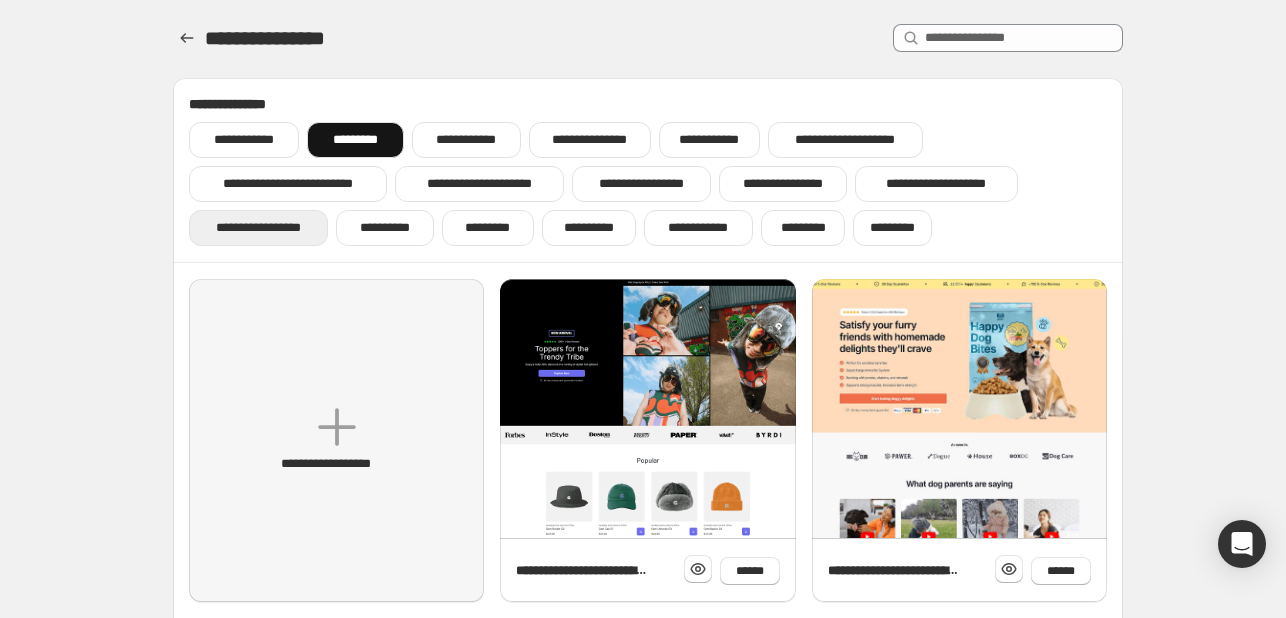 click on "**********" at bounding box center [258, 228] 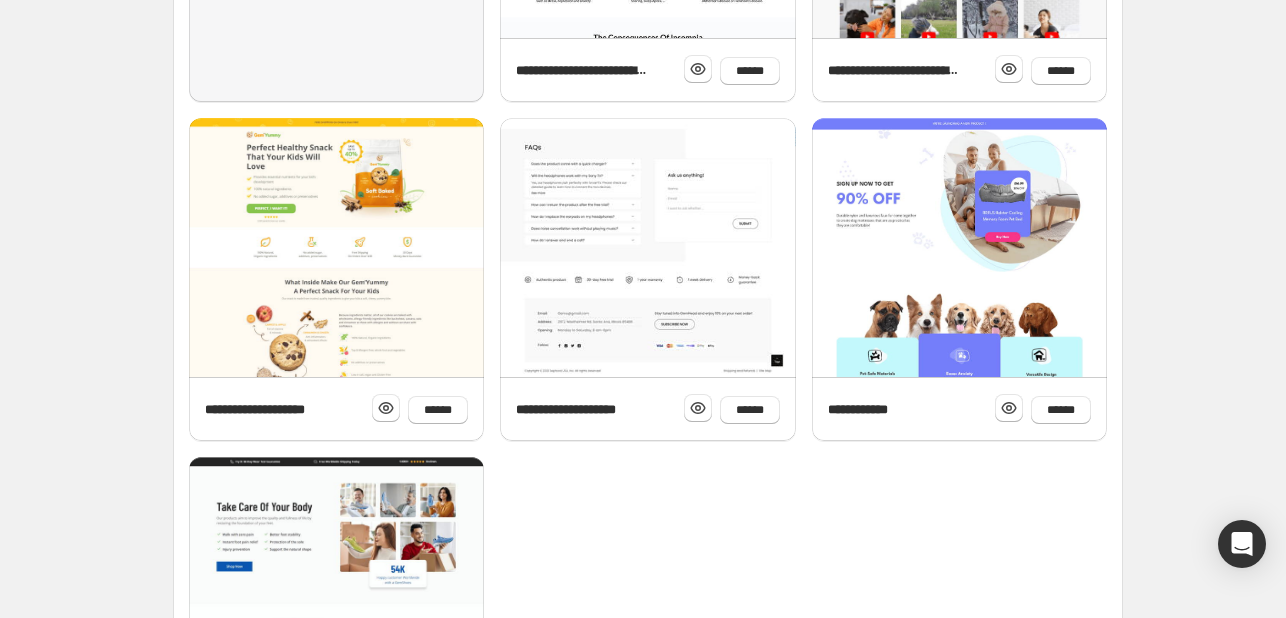 scroll, scrollTop: 200, scrollLeft: 0, axis: vertical 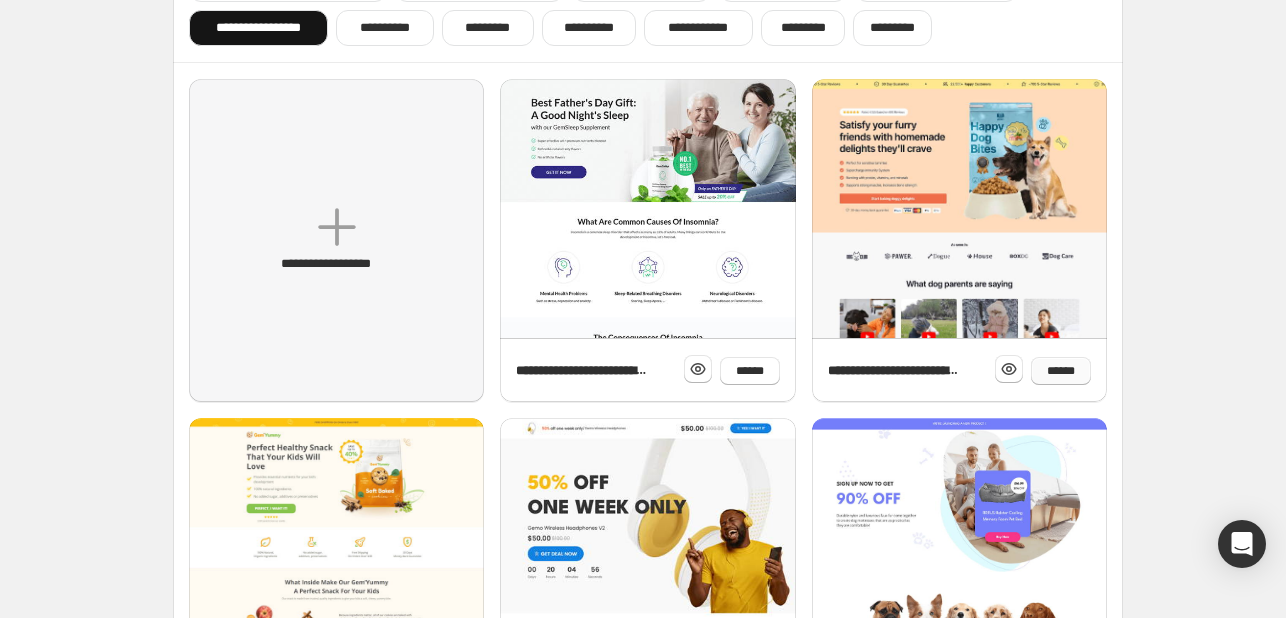 click on "******" at bounding box center [1061, 371] 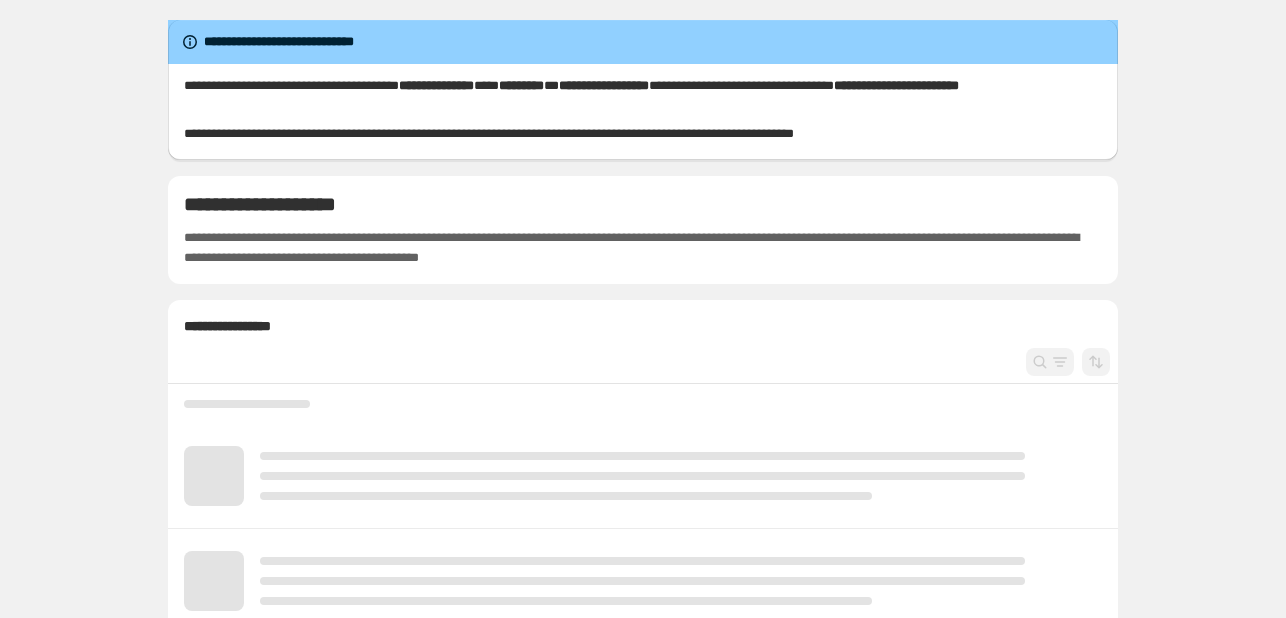 scroll, scrollTop: 0, scrollLeft: 0, axis: both 